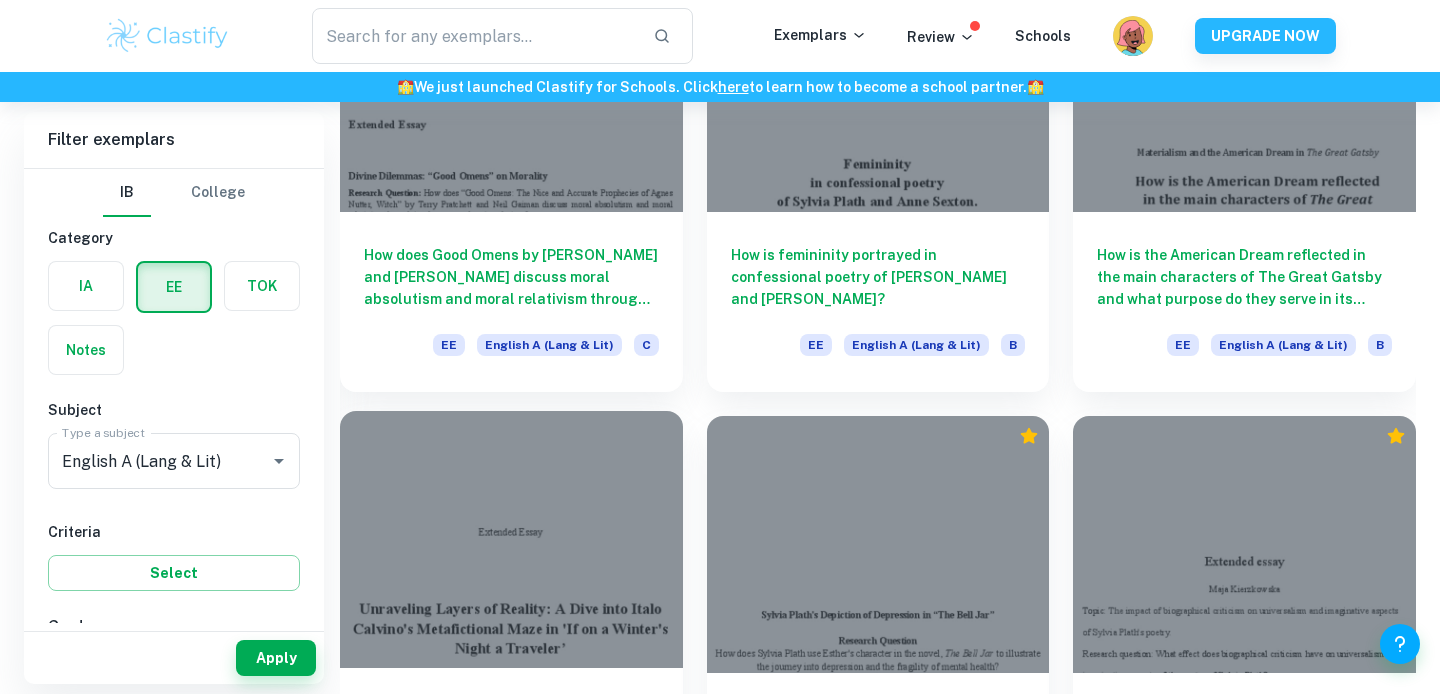scroll, scrollTop: 6768, scrollLeft: 0, axis: vertical 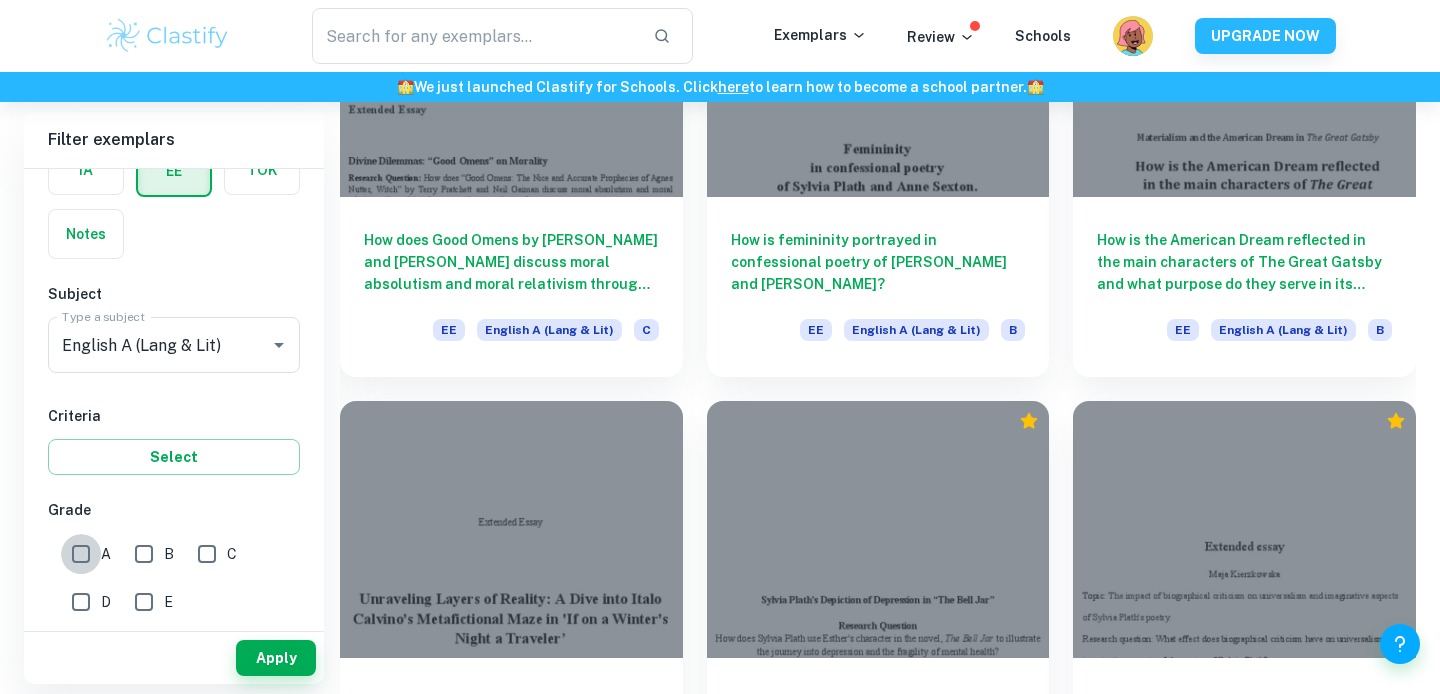 click on "A" at bounding box center (81, 554) 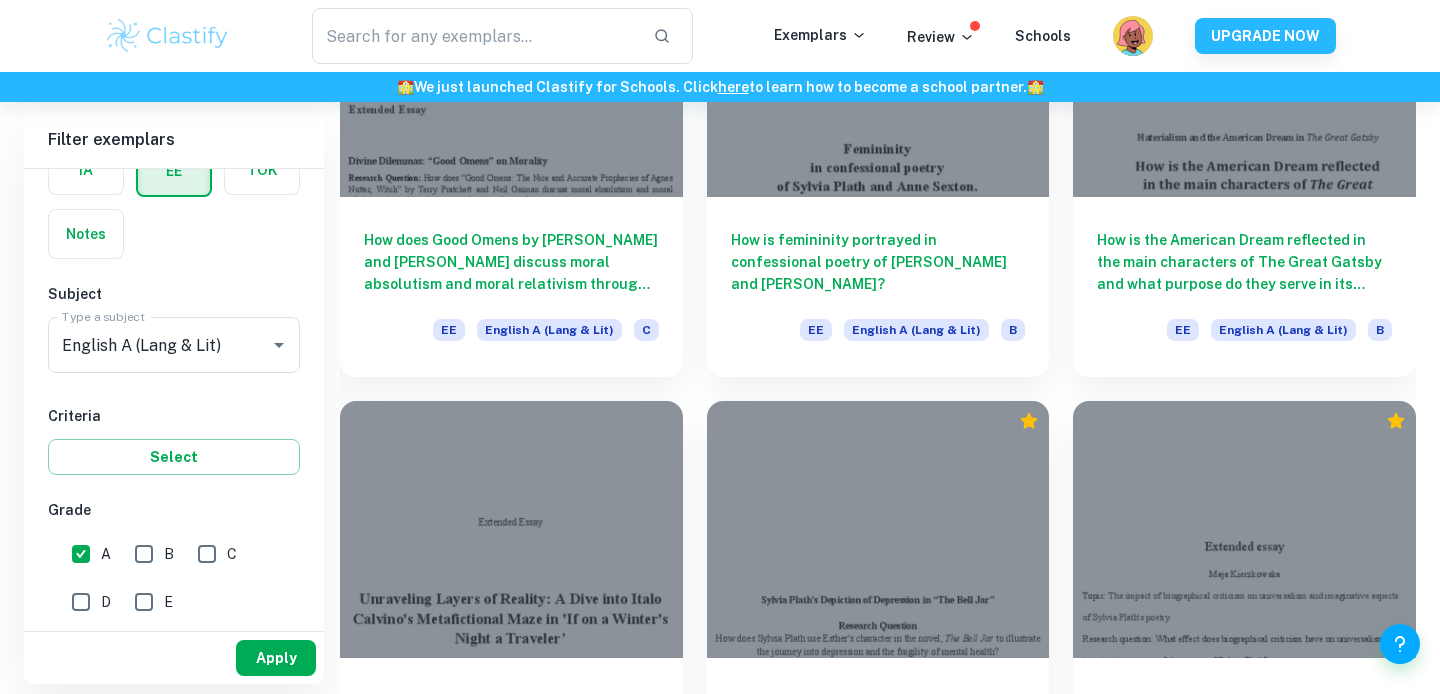 click on "Apply" at bounding box center [276, 658] 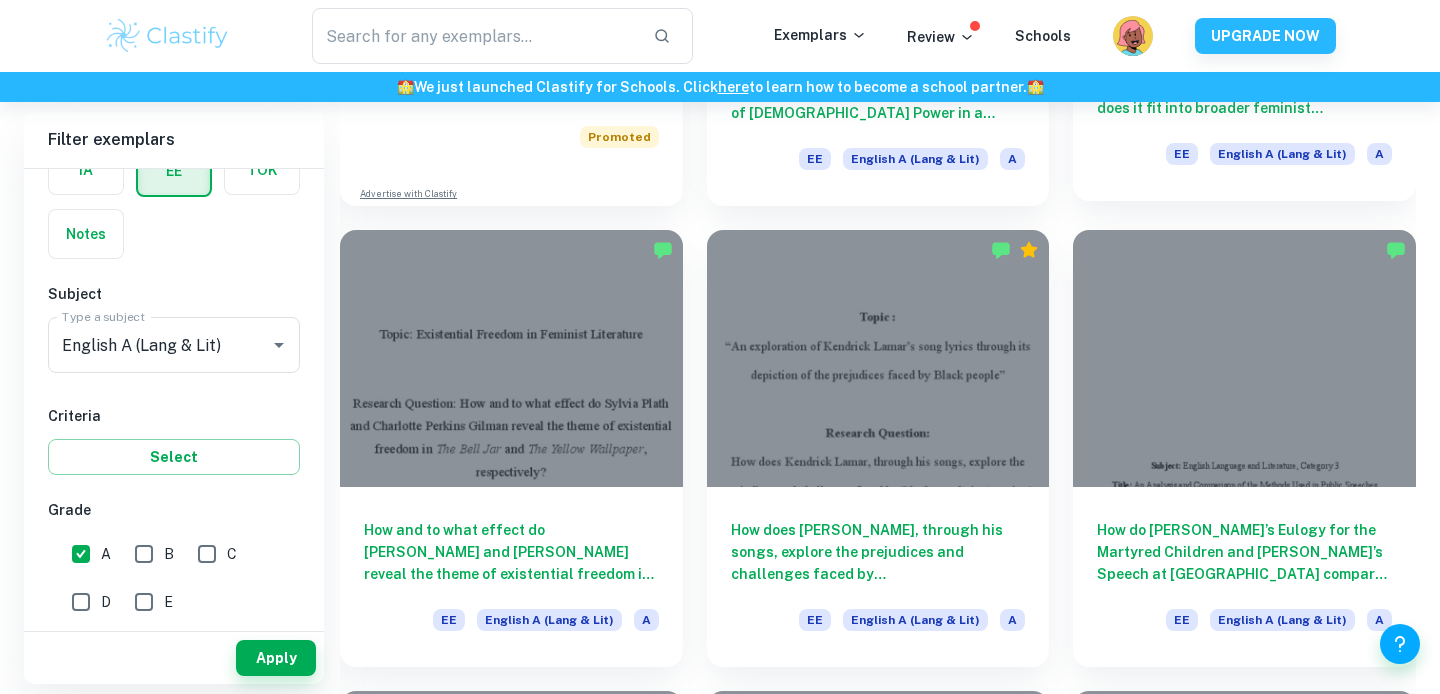 scroll, scrollTop: 1431, scrollLeft: 0, axis: vertical 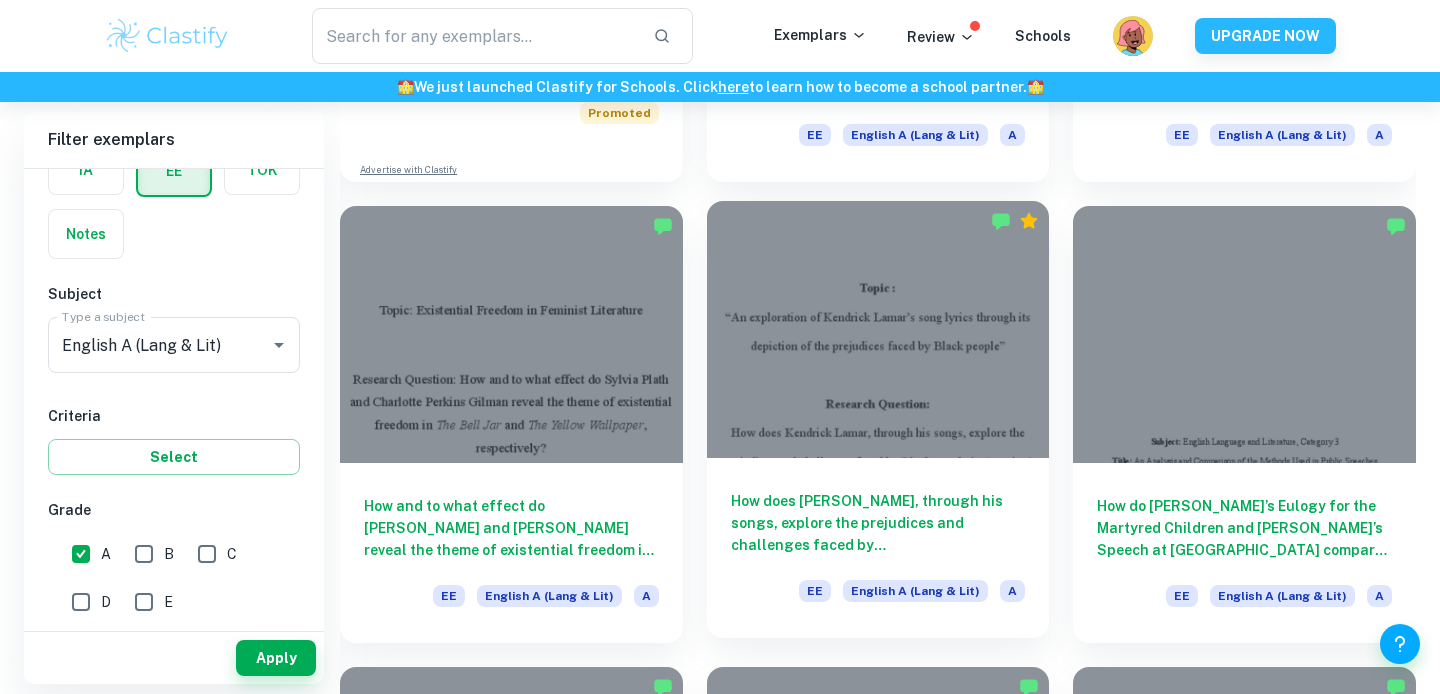 click at bounding box center [878, 329] 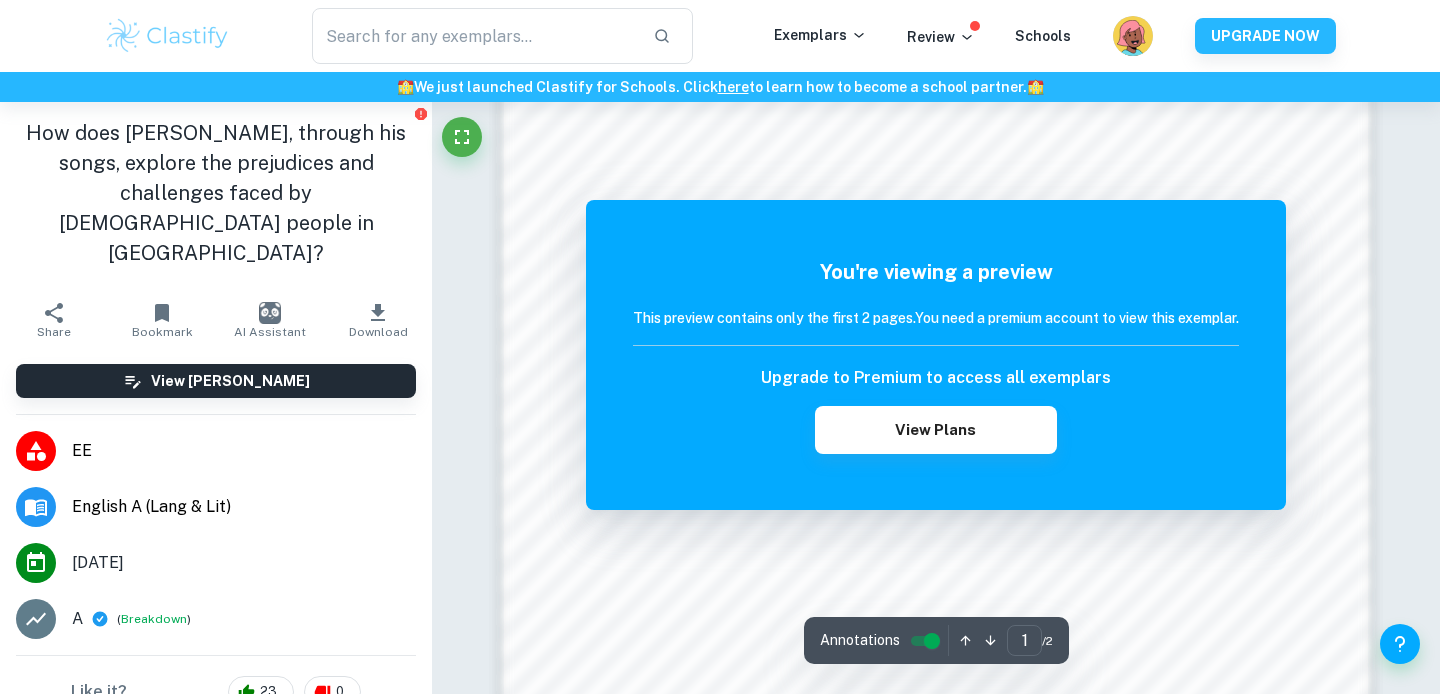 scroll, scrollTop: 1812, scrollLeft: 0, axis: vertical 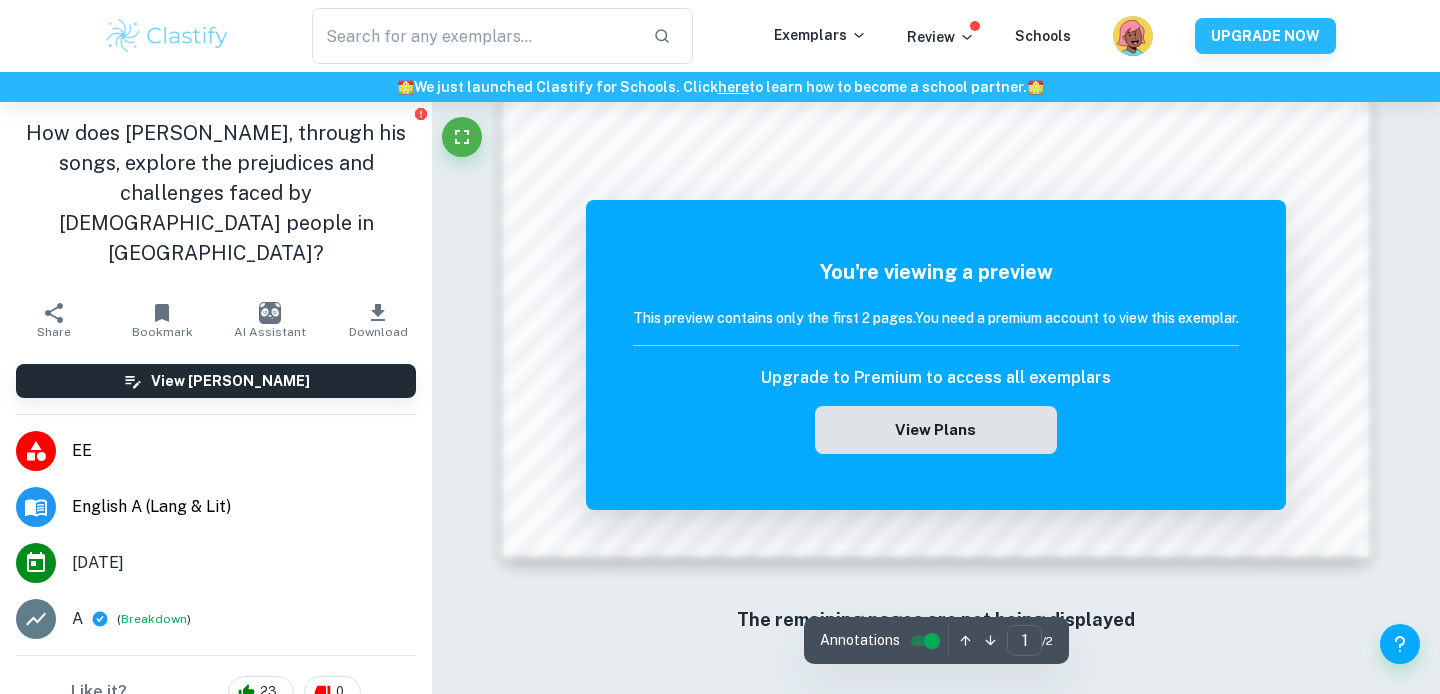 click on "View Plans" at bounding box center (936, 430) 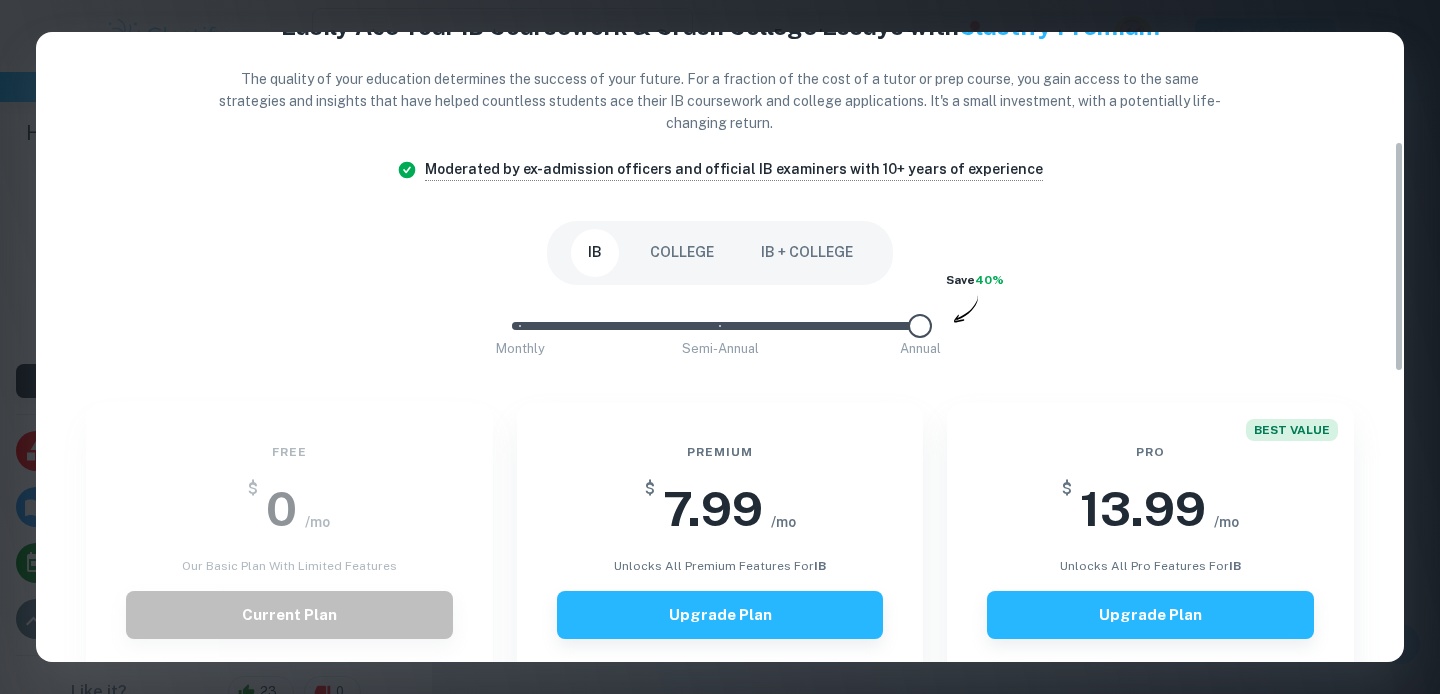 scroll, scrollTop: 0, scrollLeft: 0, axis: both 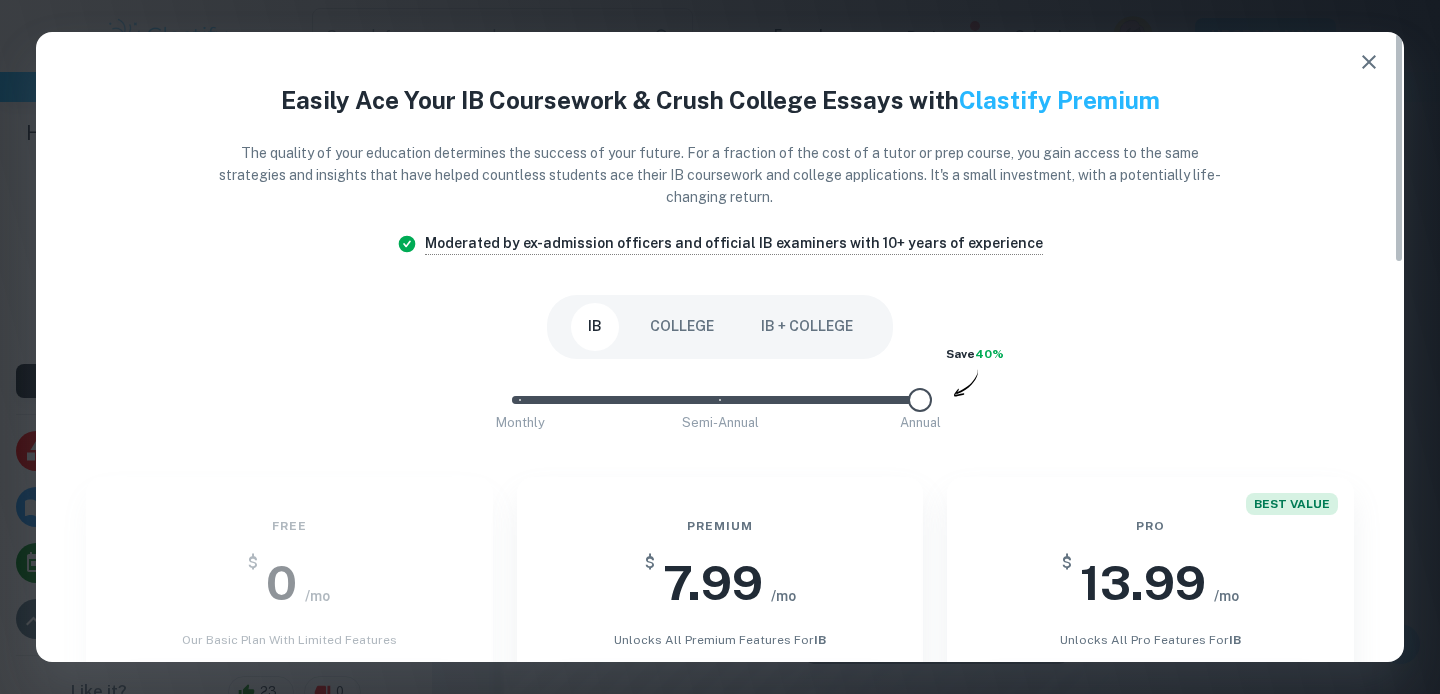 click 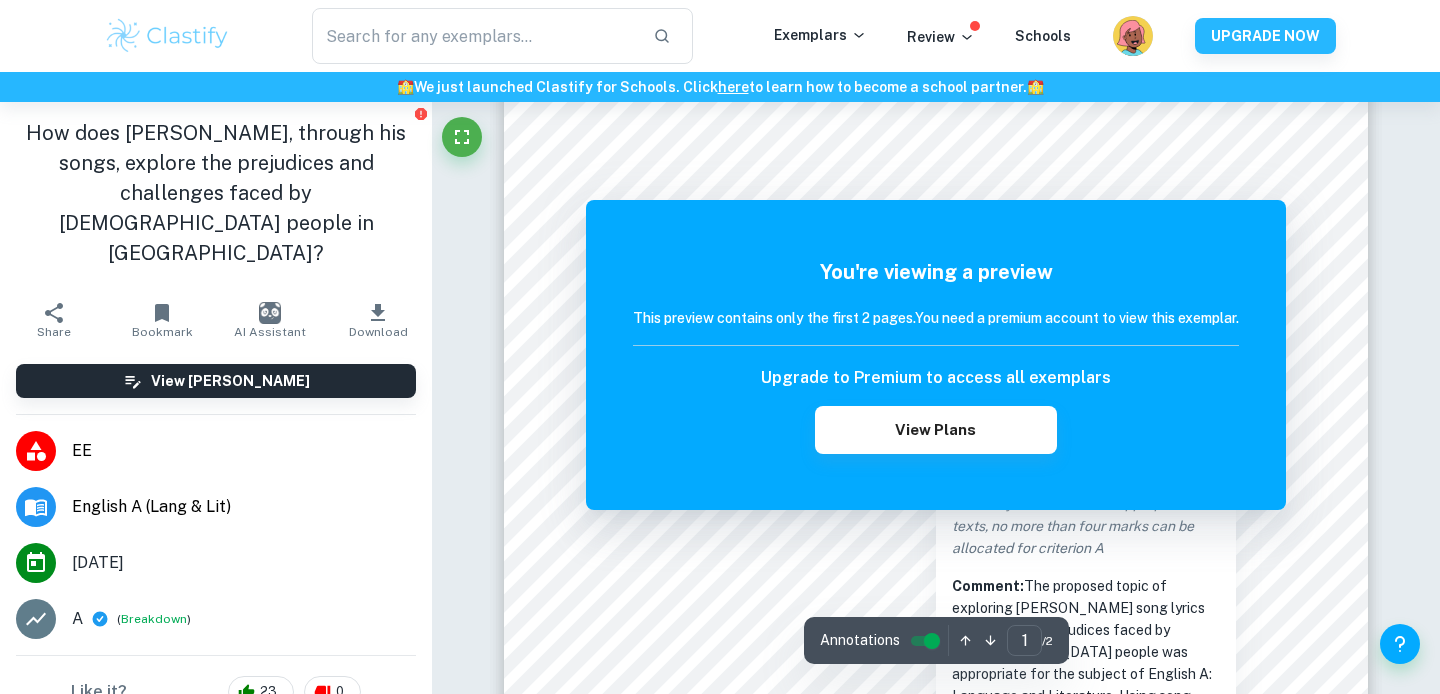 scroll, scrollTop: 0, scrollLeft: 0, axis: both 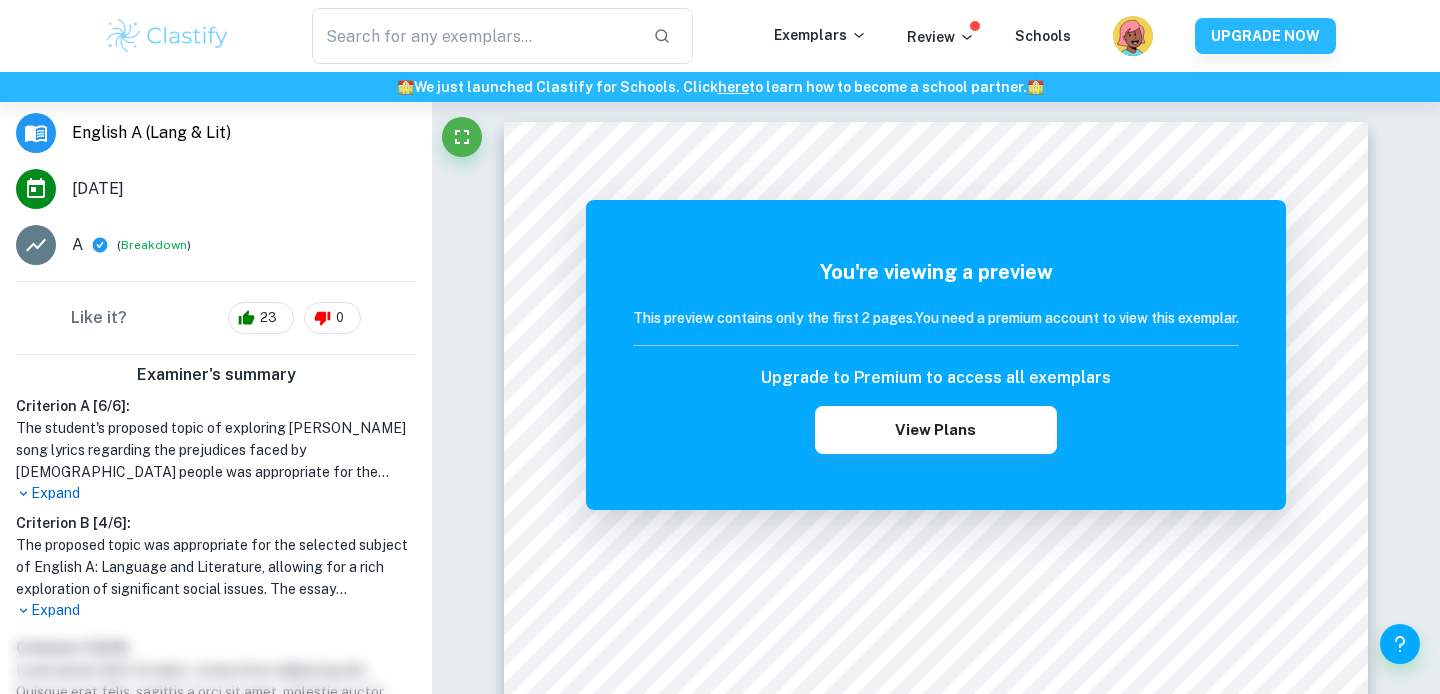 click on "Expand" at bounding box center [216, 493] 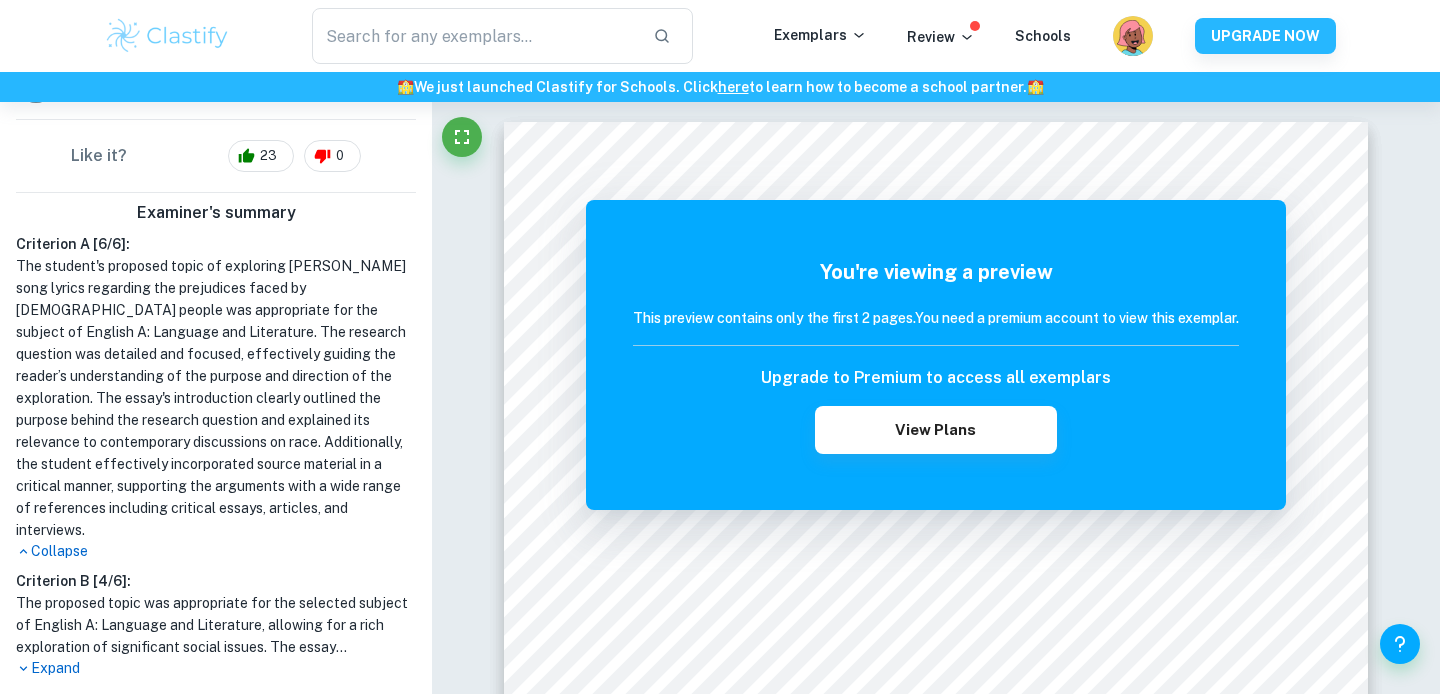 scroll, scrollTop: 537, scrollLeft: 0, axis: vertical 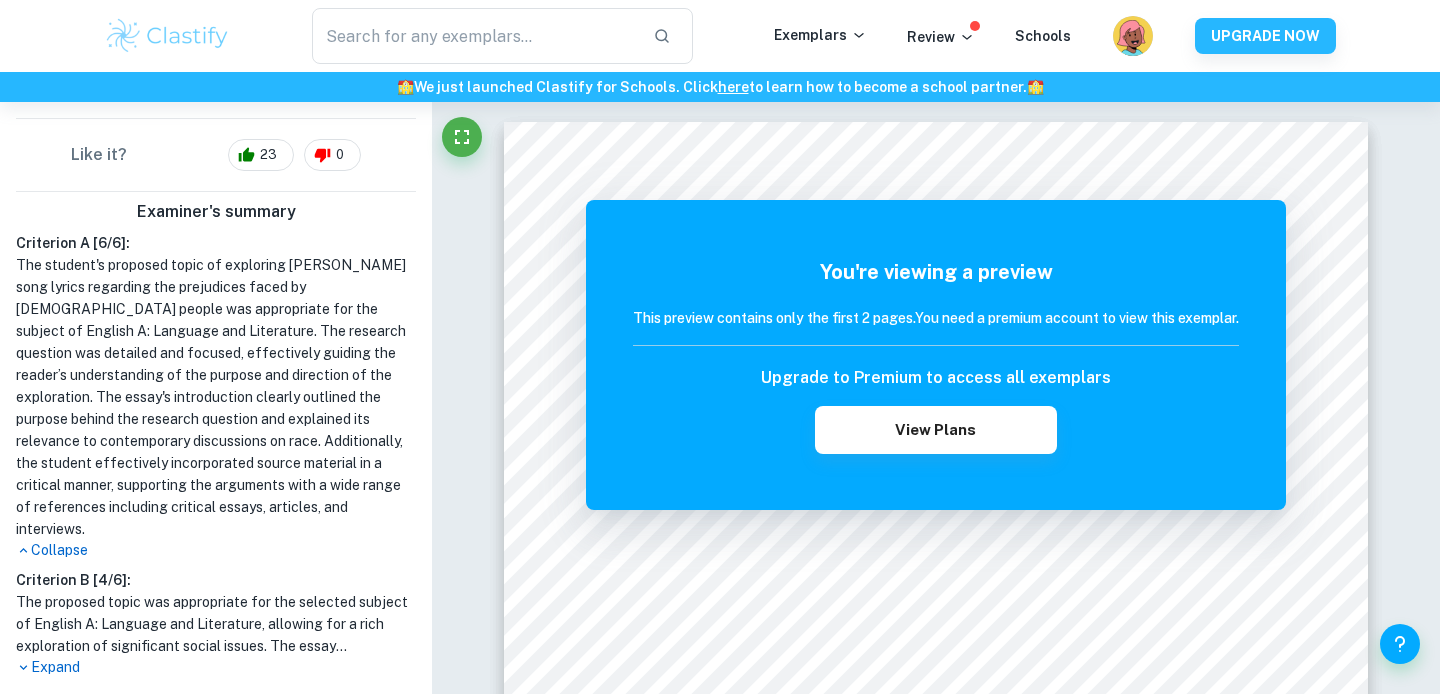 click on "Expand" at bounding box center [216, 667] 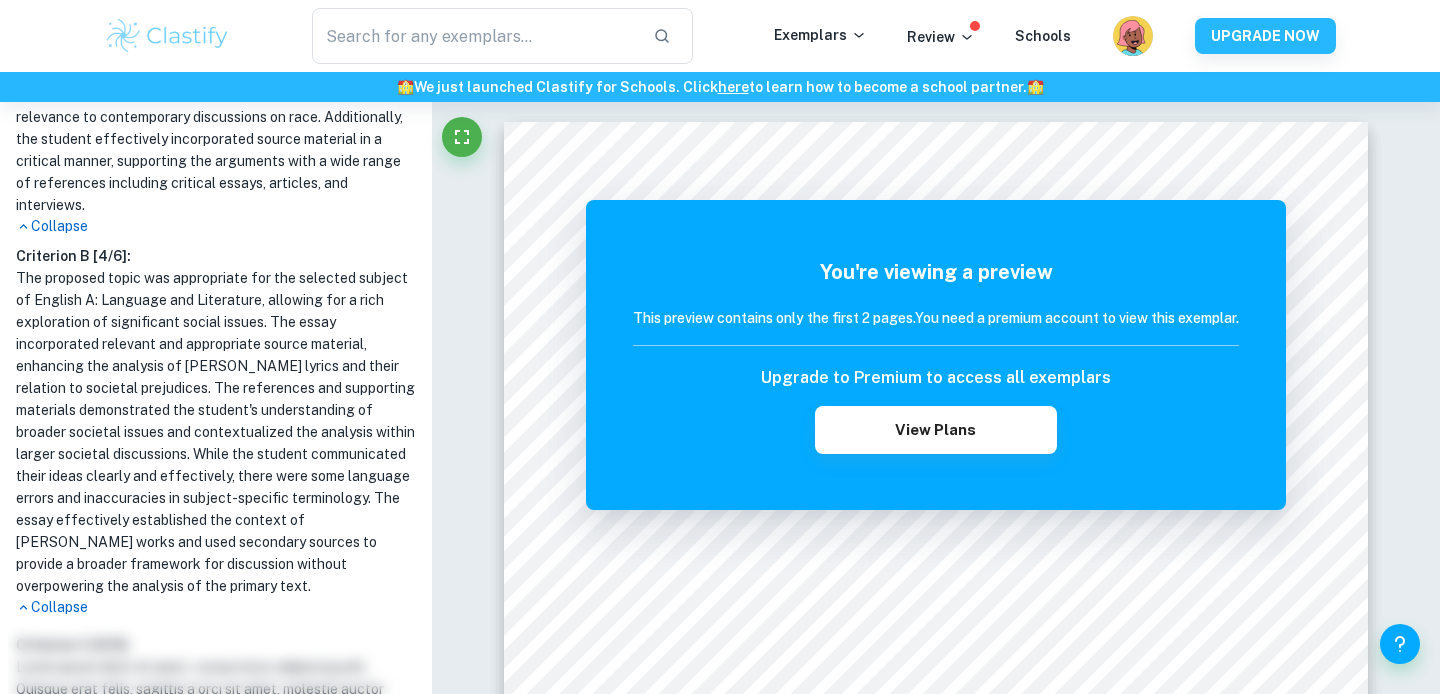 scroll, scrollTop: 834, scrollLeft: 0, axis: vertical 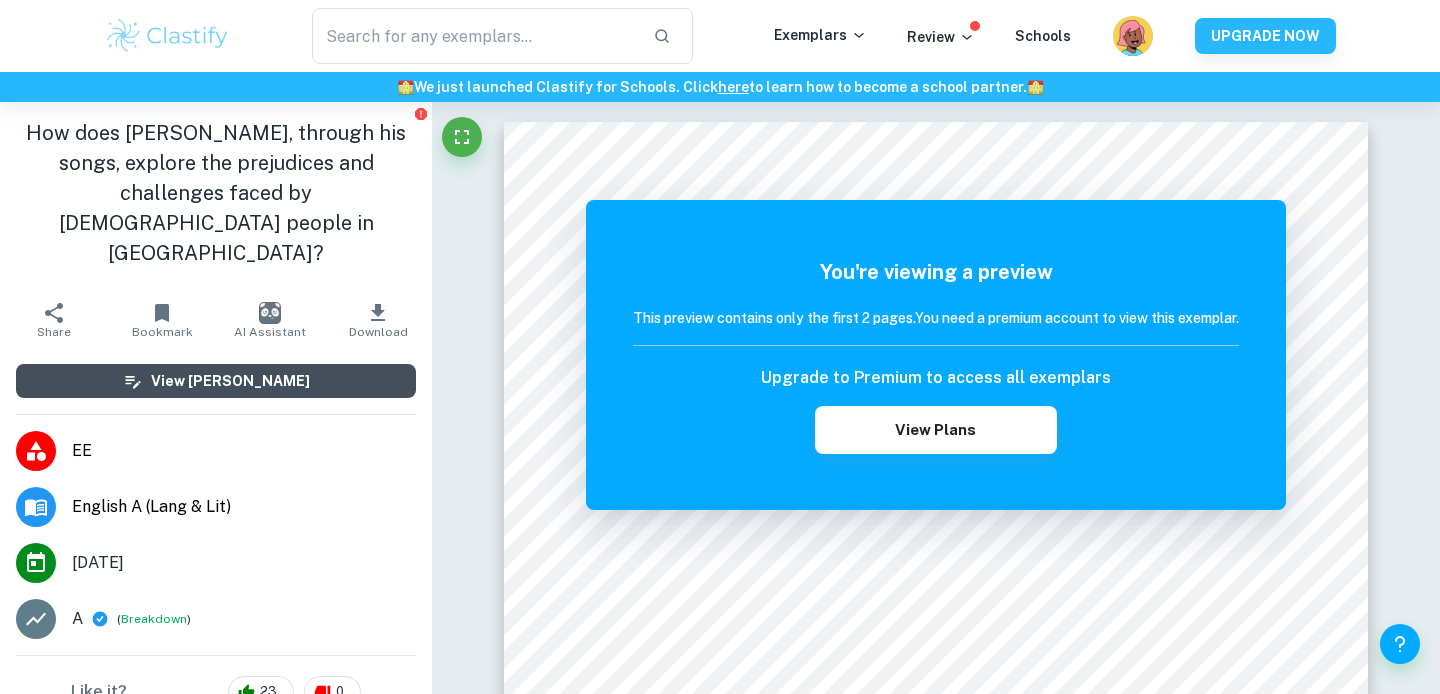 click on "View [PERSON_NAME]" at bounding box center [230, 381] 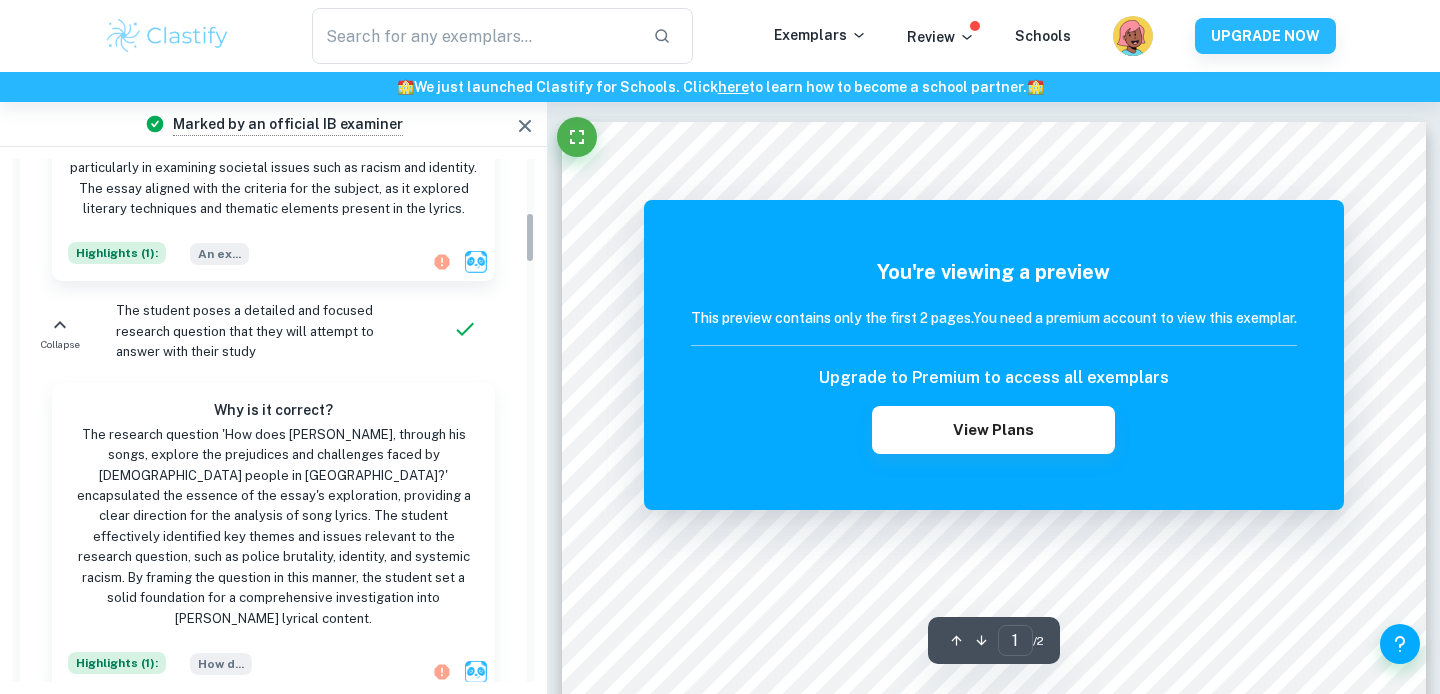 scroll, scrollTop: 705, scrollLeft: 0, axis: vertical 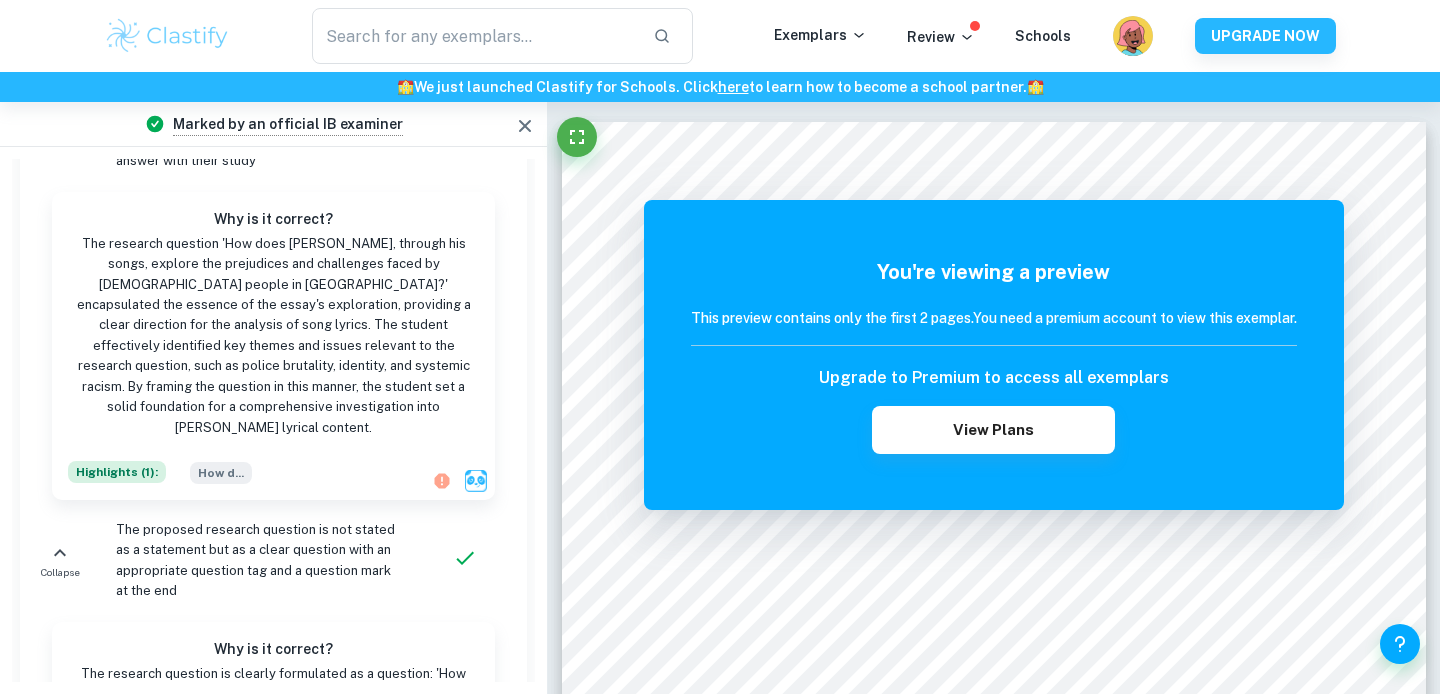 drag, startPoint x: 149, startPoint y: 155, endPoint x: 527, endPoint y: 129, distance: 378.89313 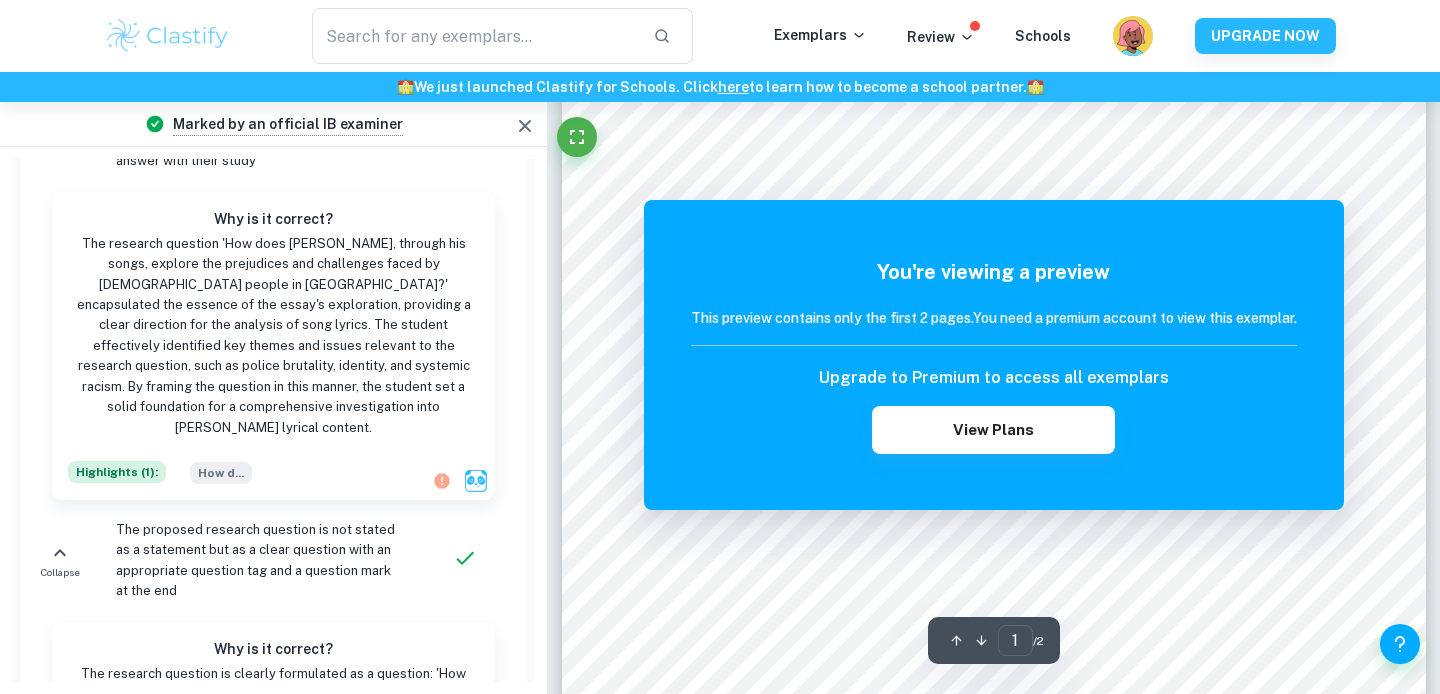 scroll, scrollTop: 0, scrollLeft: 0, axis: both 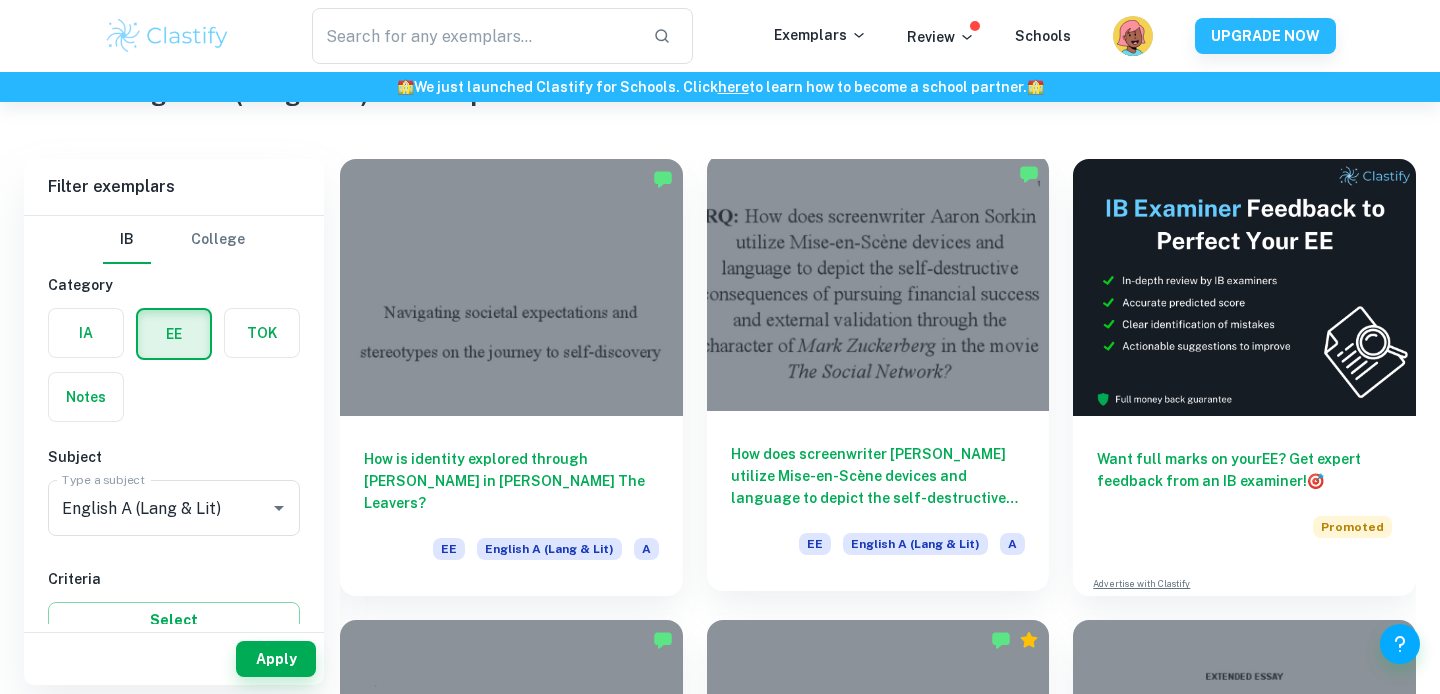 click at bounding box center [878, 282] 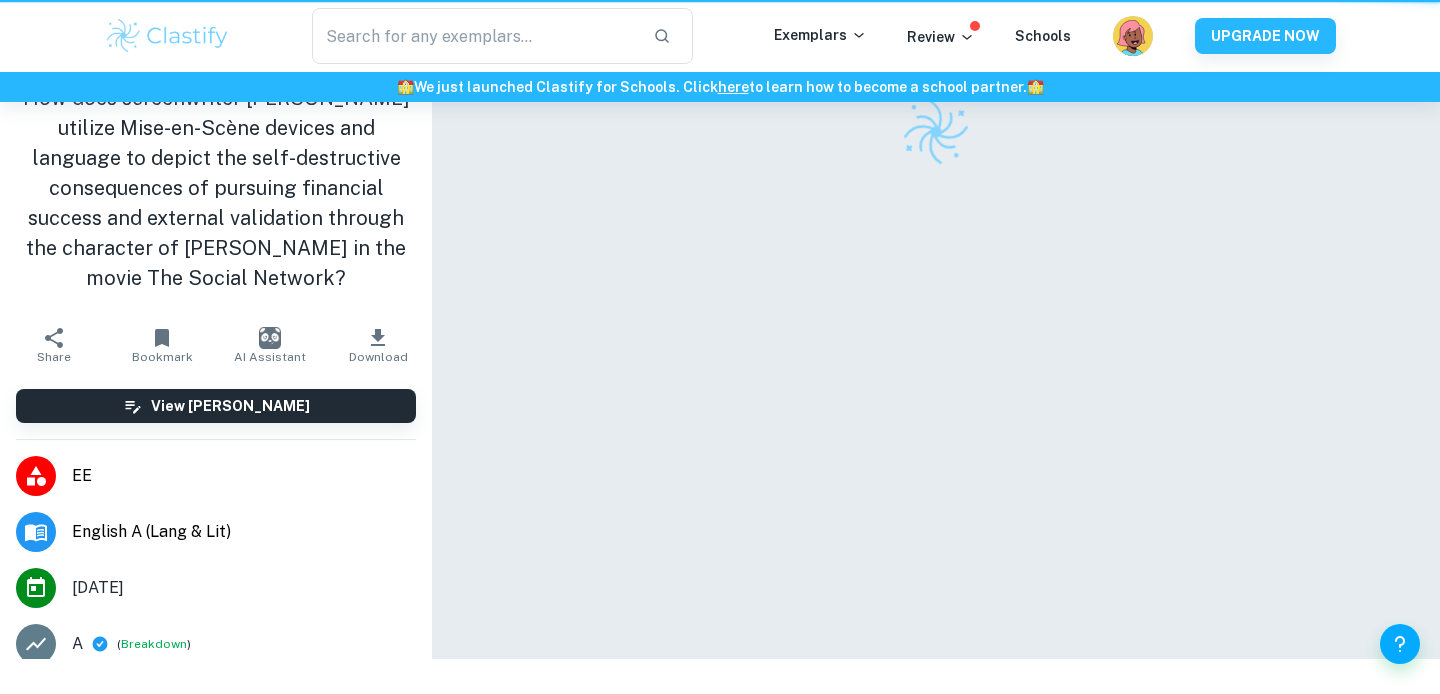 scroll, scrollTop: 0, scrollLeft: 0, axis: both 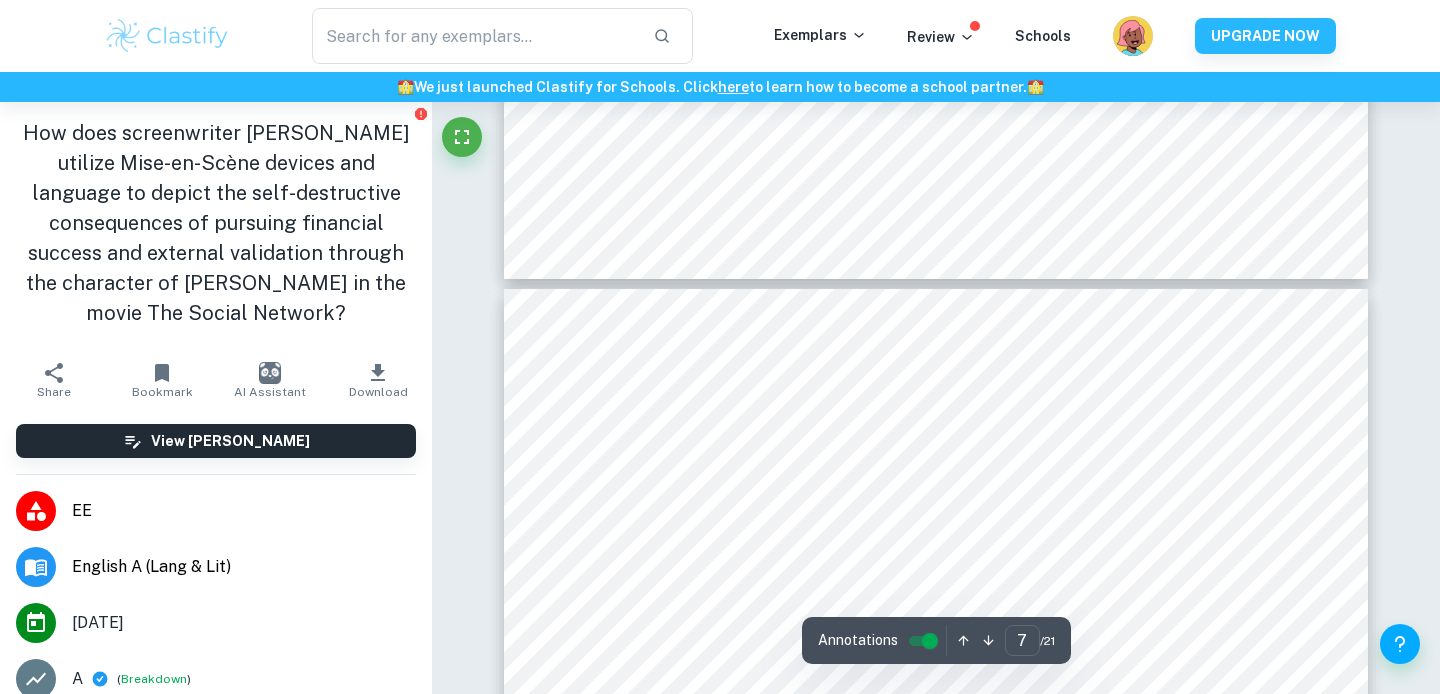 type on "8" 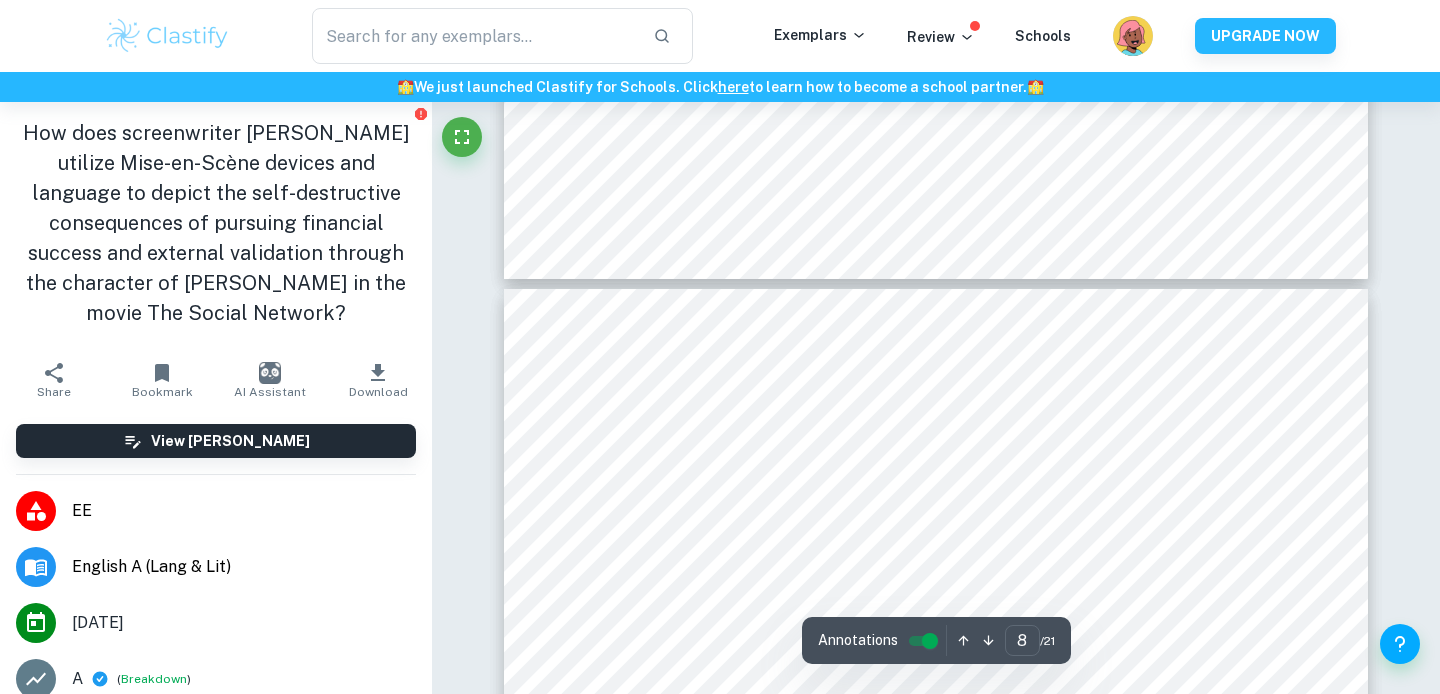 scroll, scrollTop: 8273, scrollLeft: 0, axis: vertical 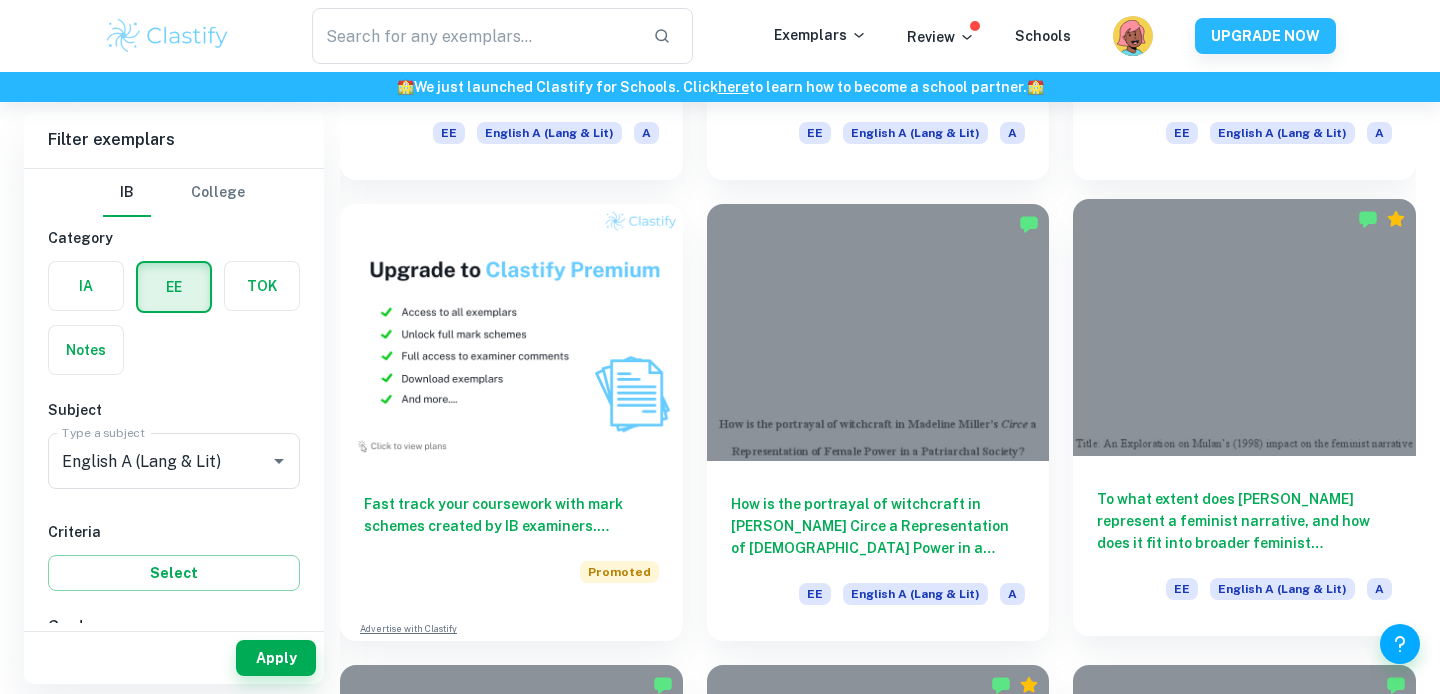 click at bounding box center [1244, 327] 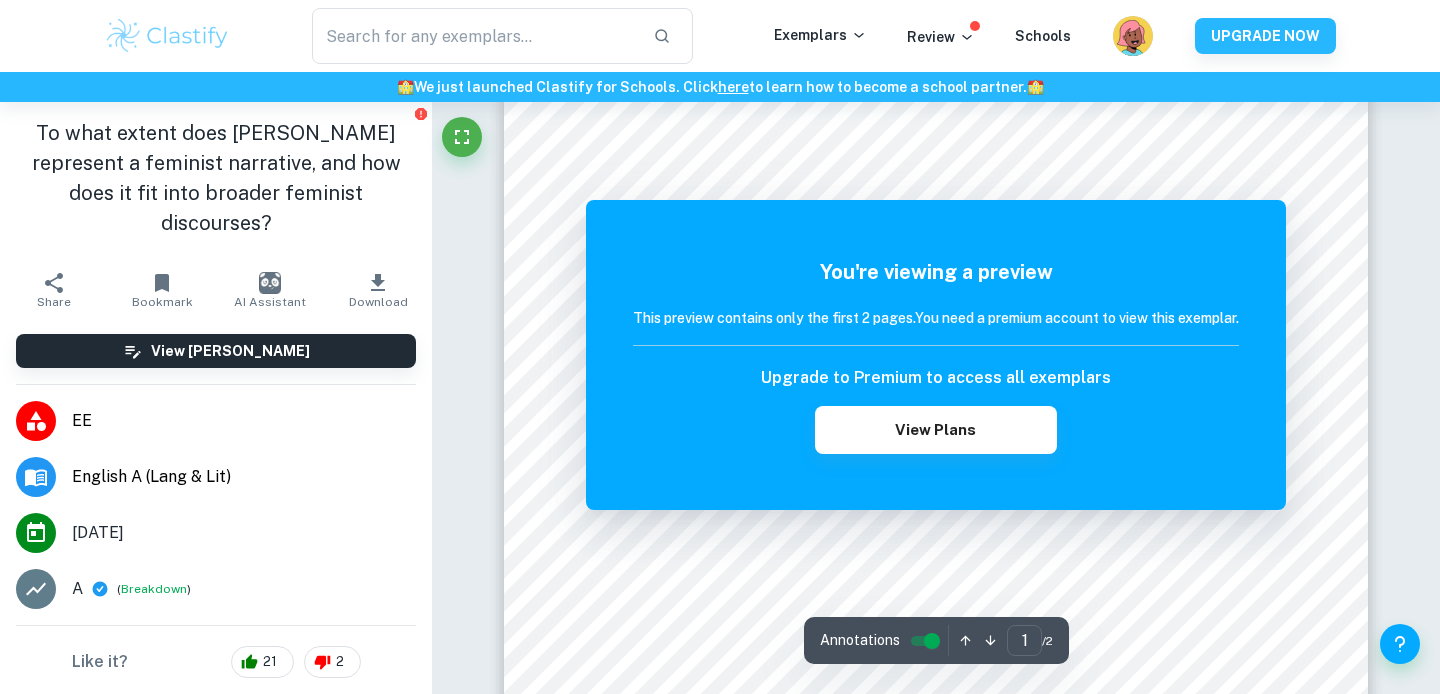 scroll, scrollTop: 228, scrollLeft: 0, axis: vertical 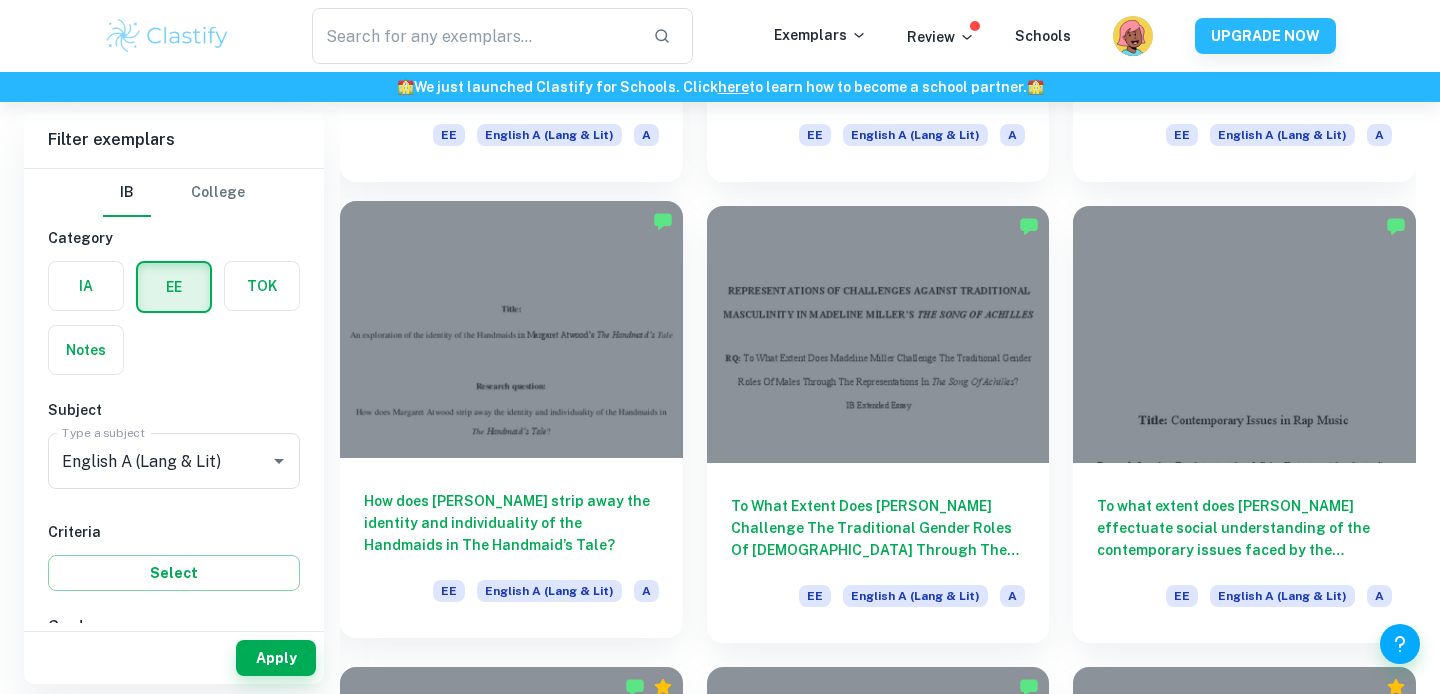 click at bounding box center [511, 329] 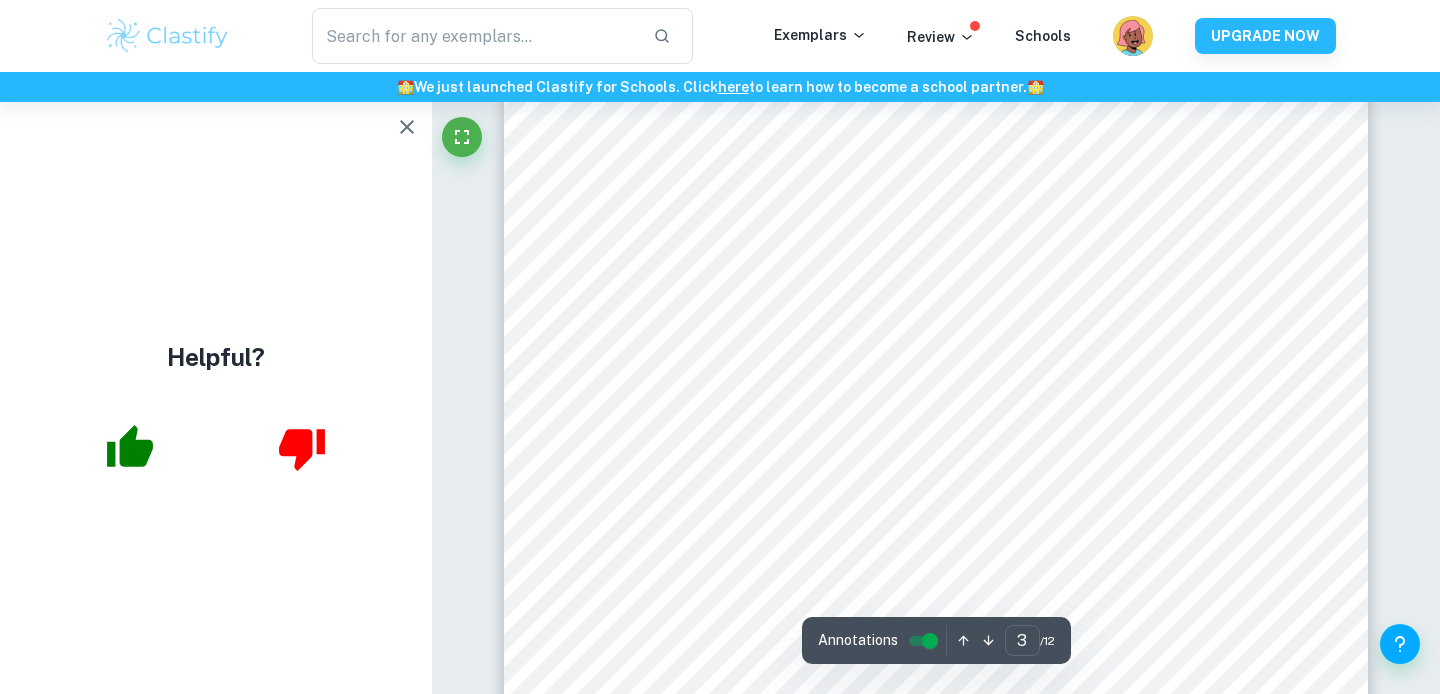 scroll, scrollTop: 2836, scrollLeft: 0, axis: vertical 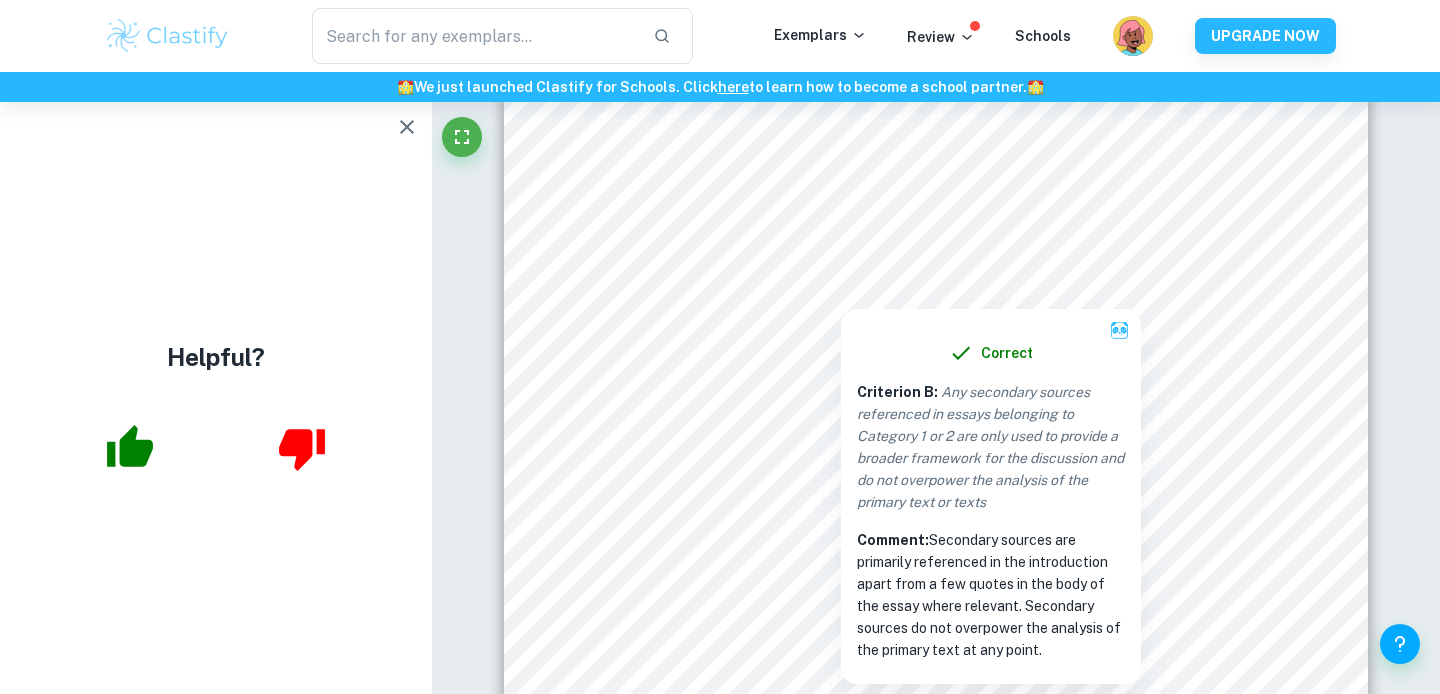 click on "Correct Criterion A :   If the proposed topic is inappropriate for the selected subject of the essay or is based on inappropriate texts, no more than four marks can be allocated for criterion A Comment:  The topic "An exploration of the identity of the Handmaids in [PERSON_NAME] The Handmaid’s Tale"  was an appropriate choice for the subject and category. Nothing inappropriate was included and the material, text, and topic discussed are within the line of academic inquiry. Correct Criterion A :   The student poses a detailed and focused research question that they will attempt to answer with their study Comment:  A detailed and focused research question was provided and explored throughout the analysis of the work - "How does [PERSON_NAME] strip away the identity and individuality of the Handmaids in The Handmaid’s Tale?" Correct Criterion A :   The reader is presented with the research question in the Introduction section Comment: Correct Criterion A :   Comment: Correct Criterion A :   Comment:" at bounding box center [936, 4806] 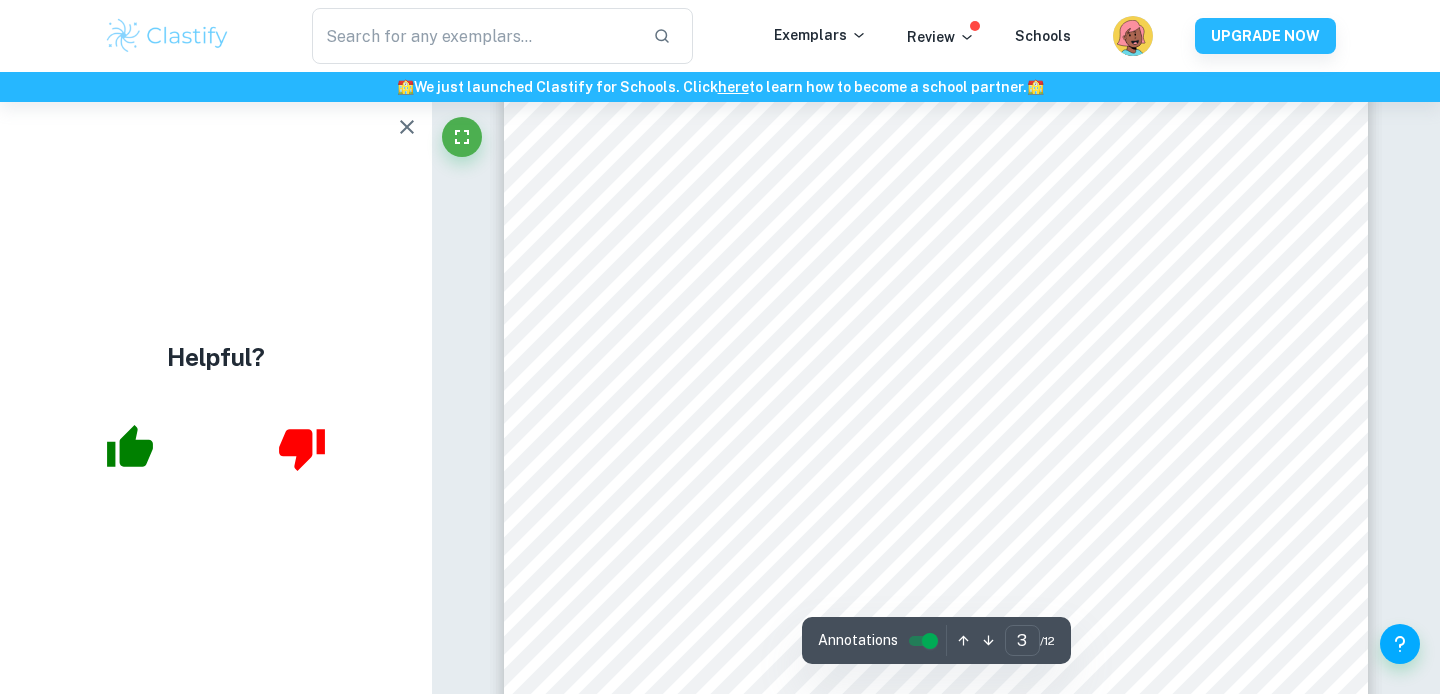 scroll, scrollTop: 2870, scrollLeft: 0, axis: vertical 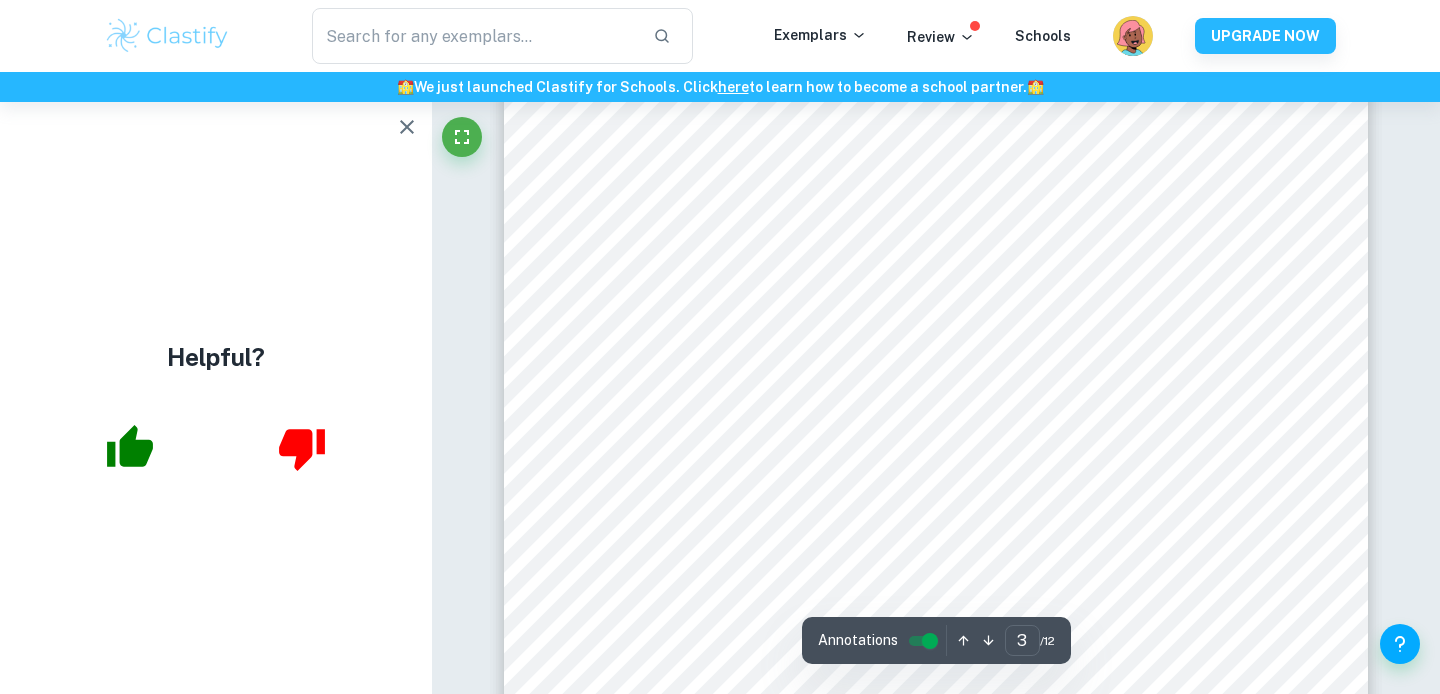 click 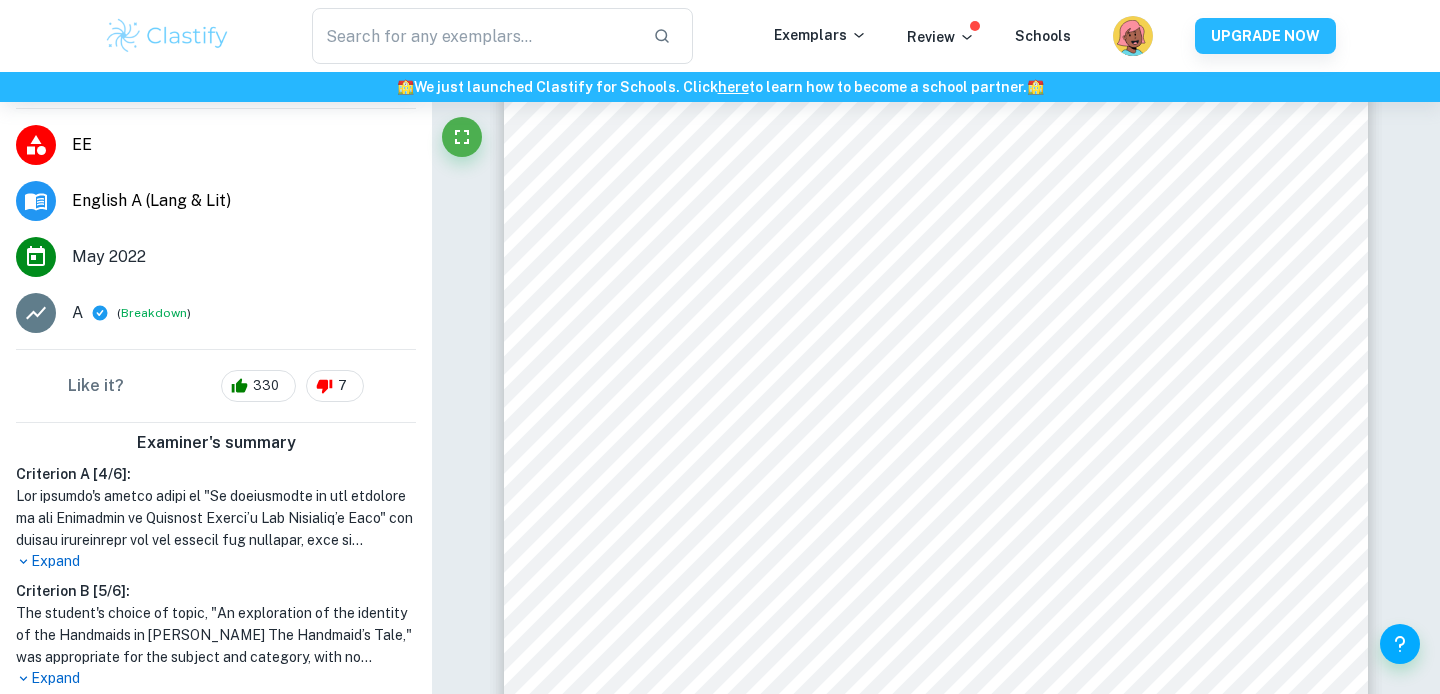 scroll, scrollTop: 250, scrollLeft: 0, axis: vertical 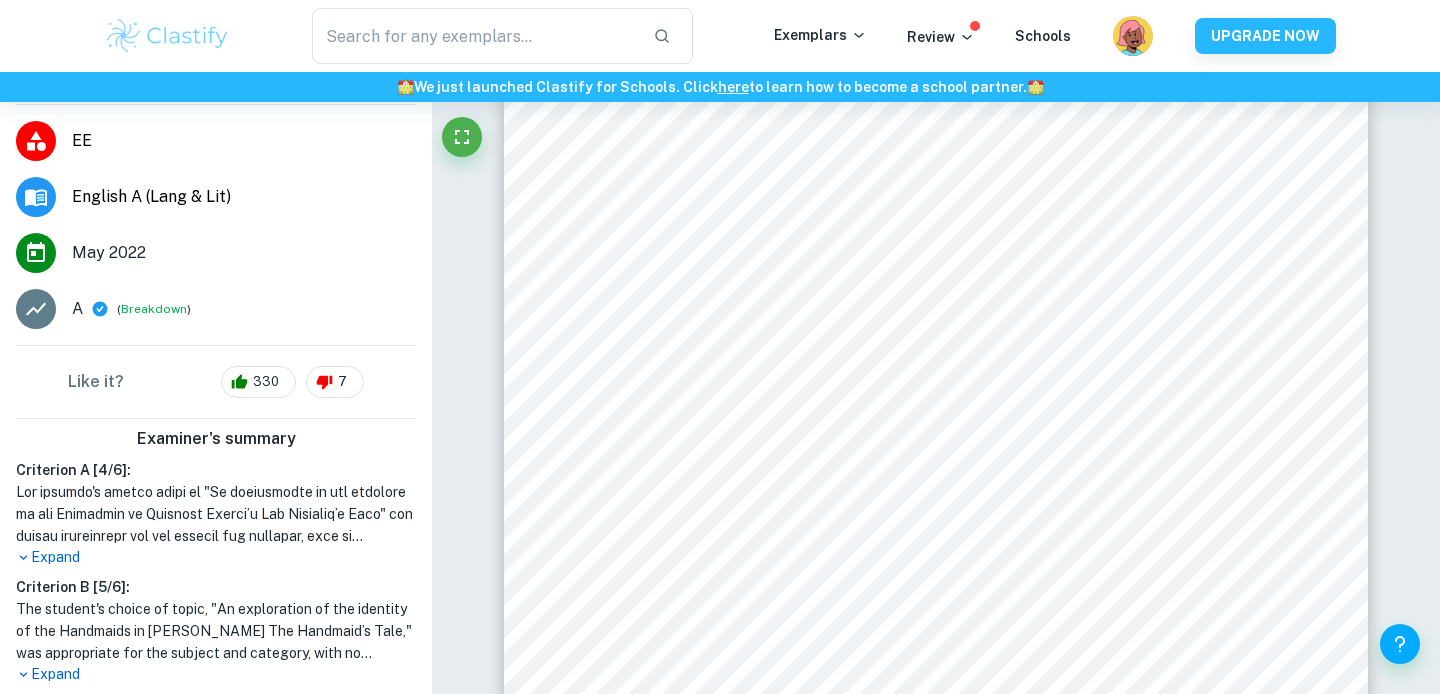 click on "Expand" at bounding box center (216, 557) 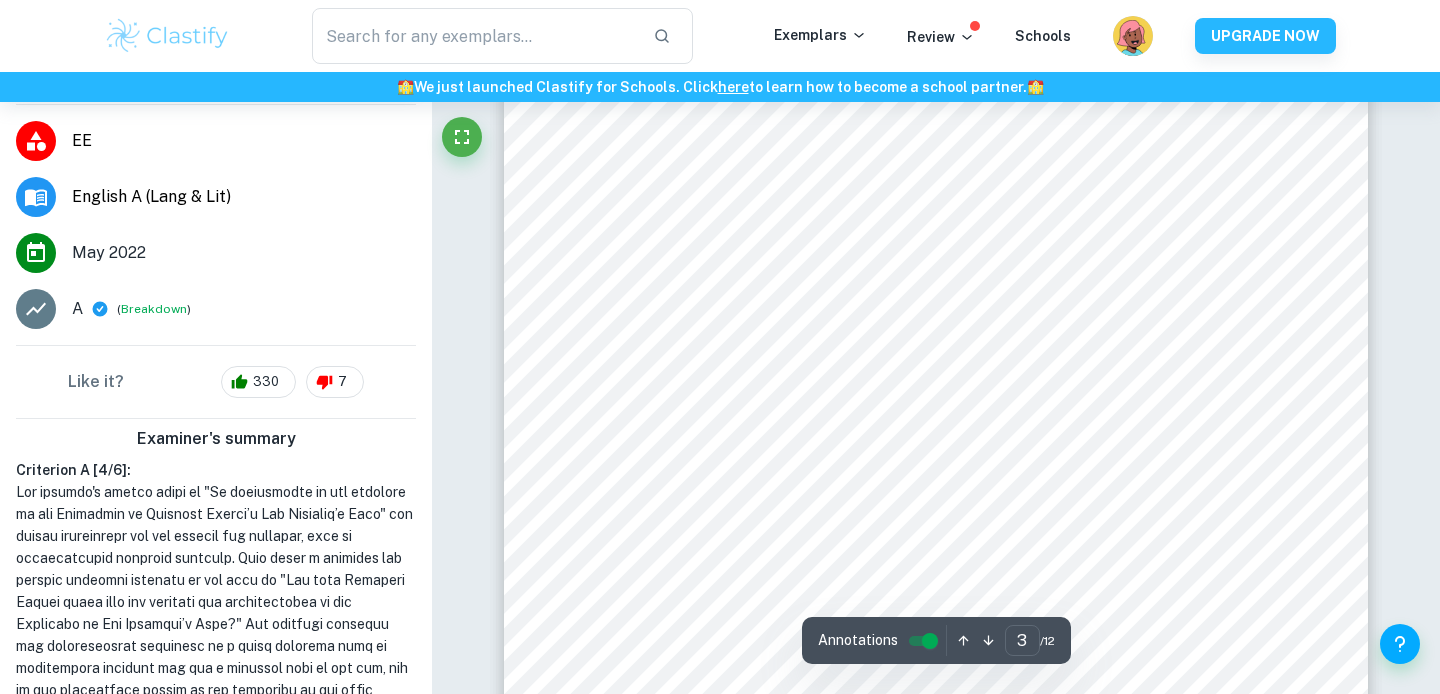 scroll, scrollTop: 2896, scrollLeft: 0, axis: vertical 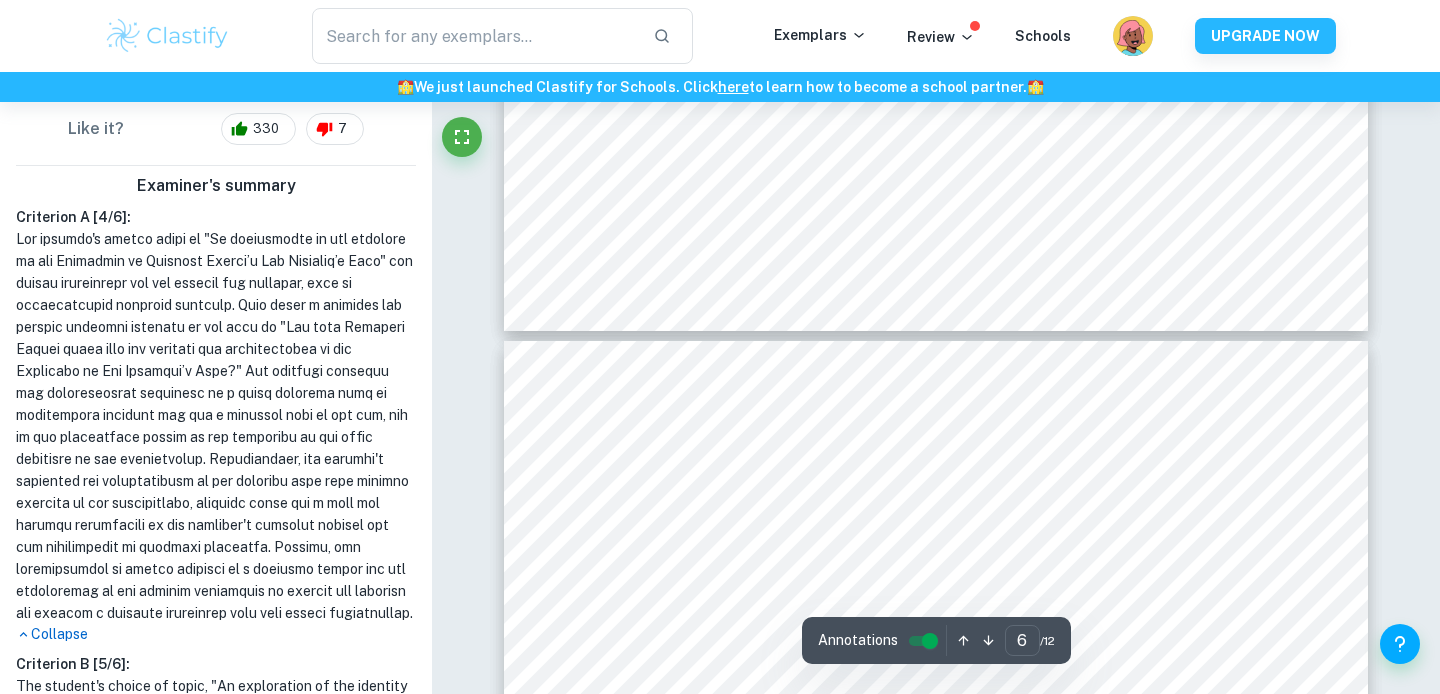 type on "7" 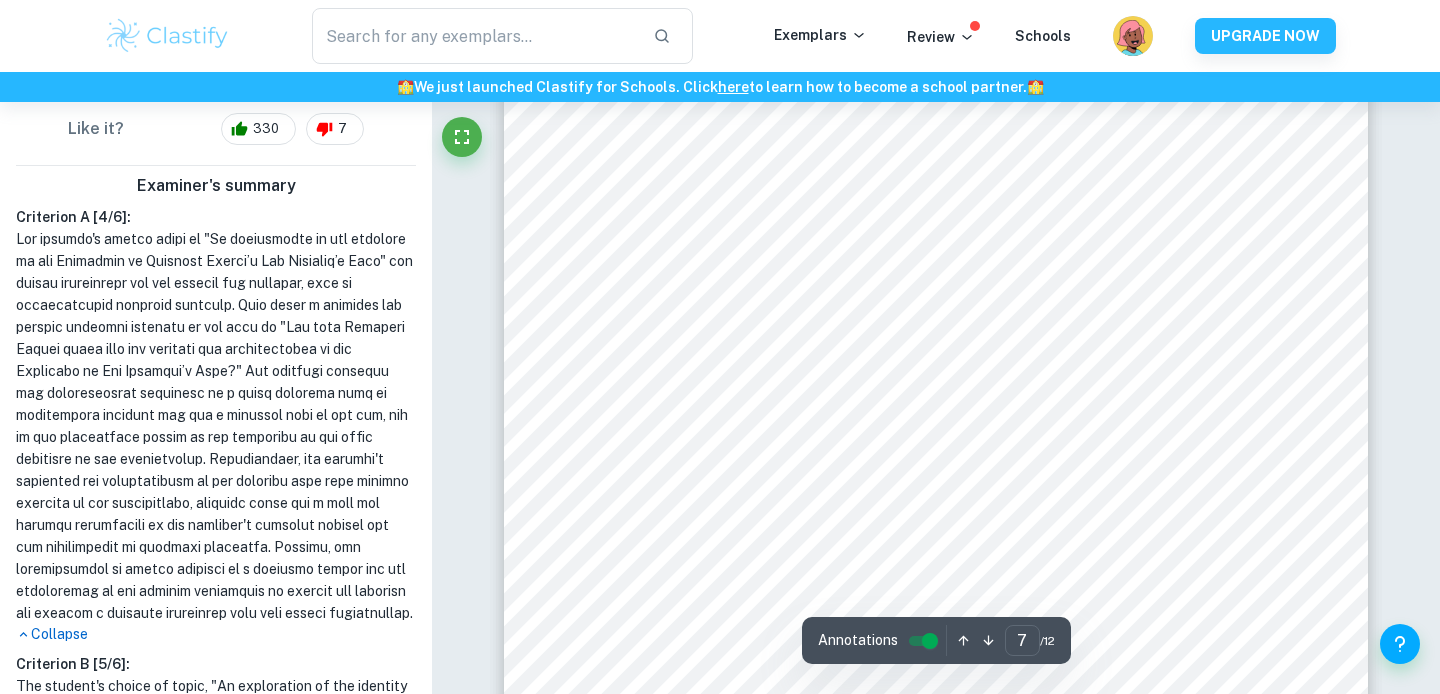 scroll, scrollTop: 8009, scrollLeft: 0, axis: vertical 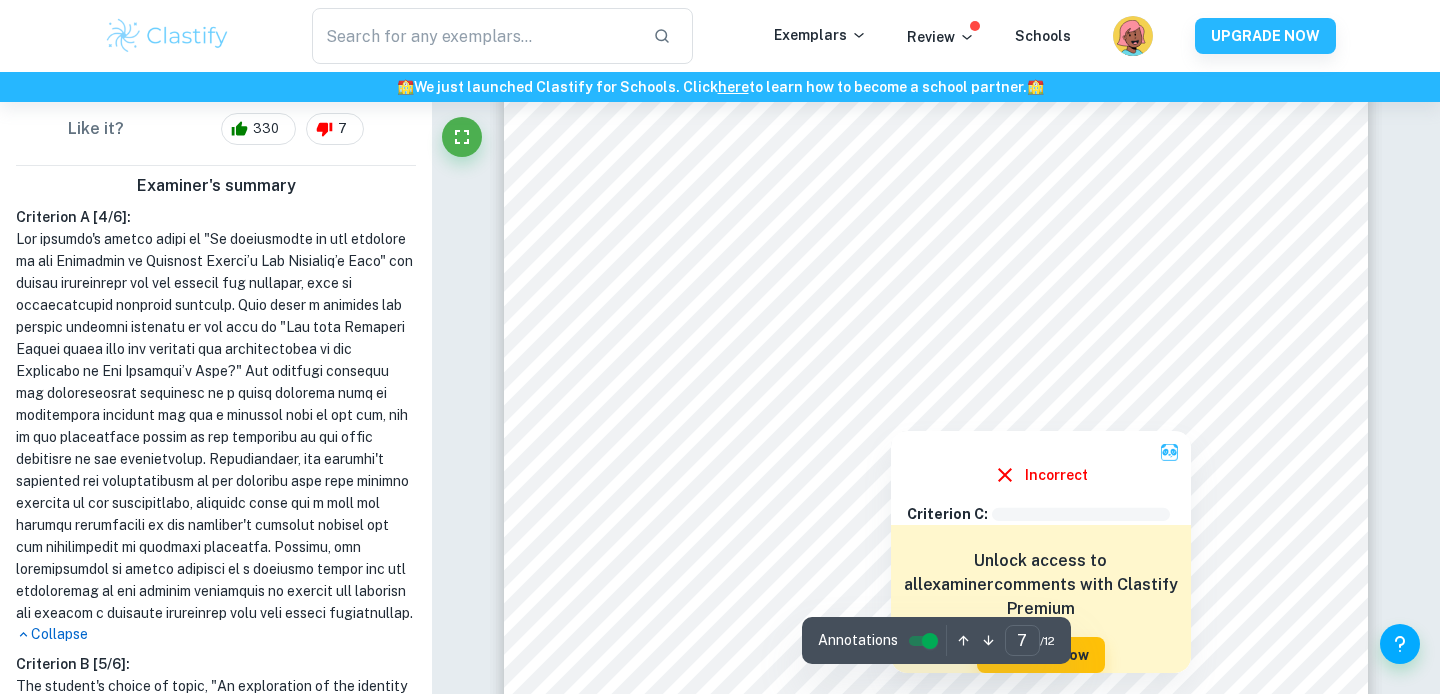 click at bounding box center (931, 295) 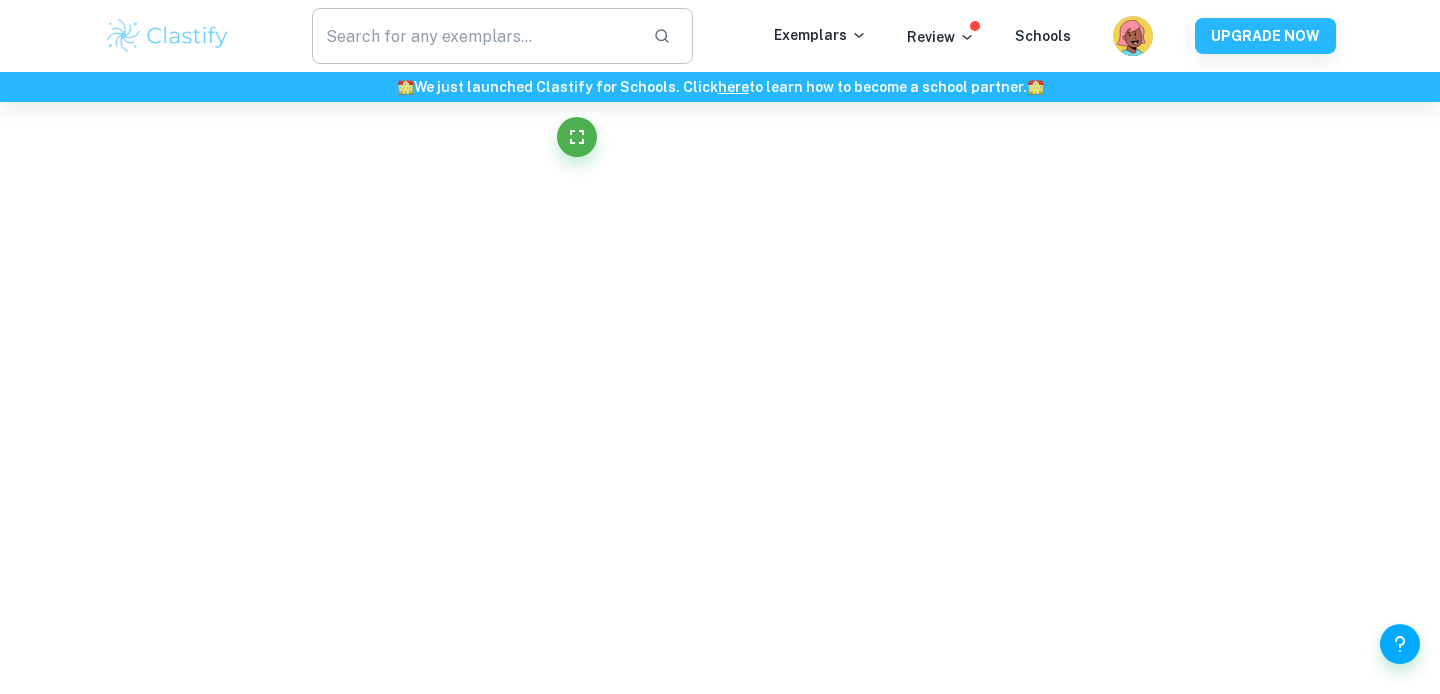 scroll, scrollTop: 7988, scrollLeft: 0, axis: vertical 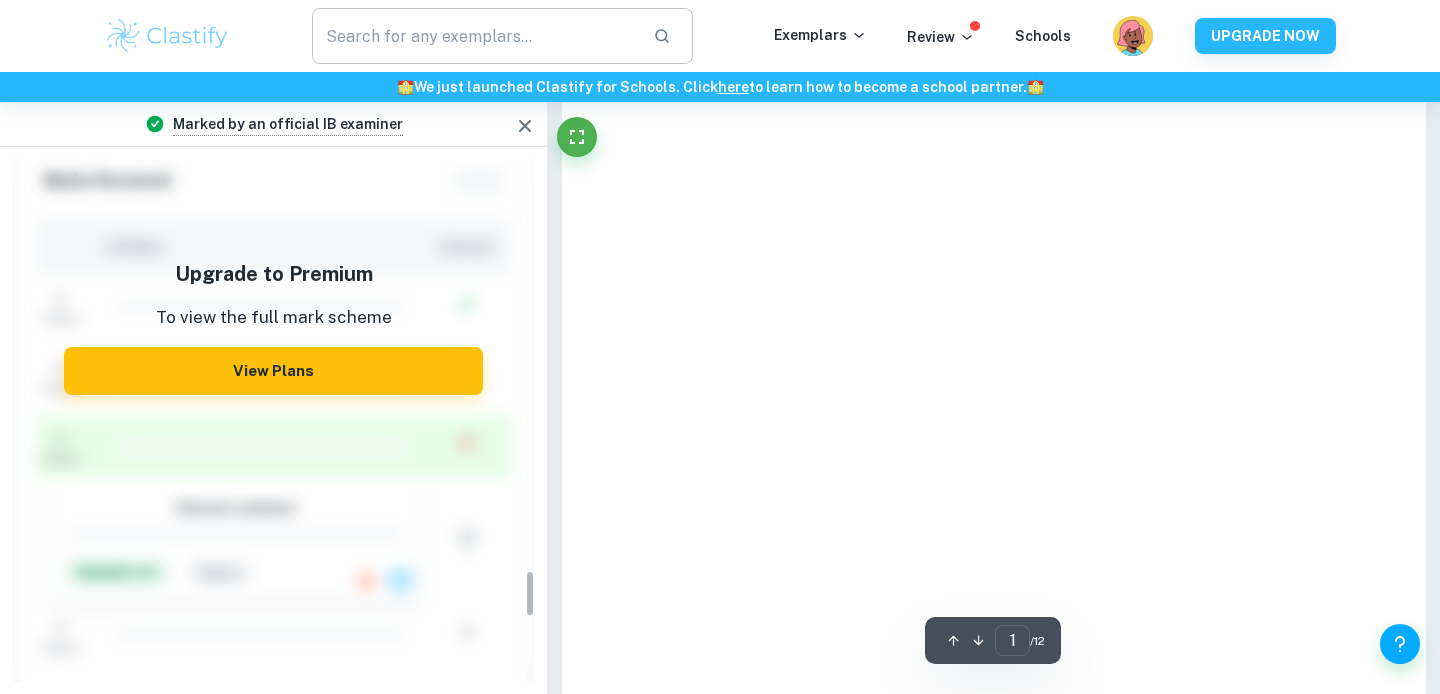type on "7" 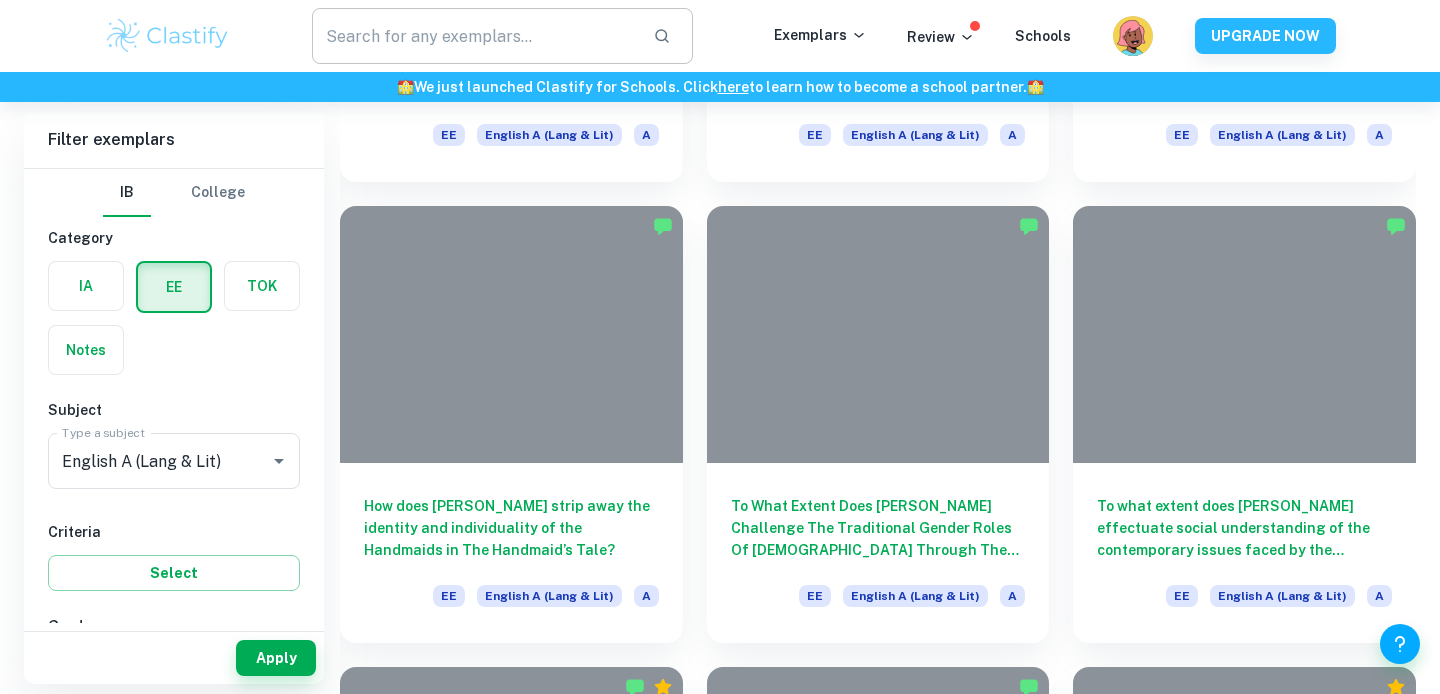 scroll, scrollTop: 509, scrollLeft: 0, axis: vertical 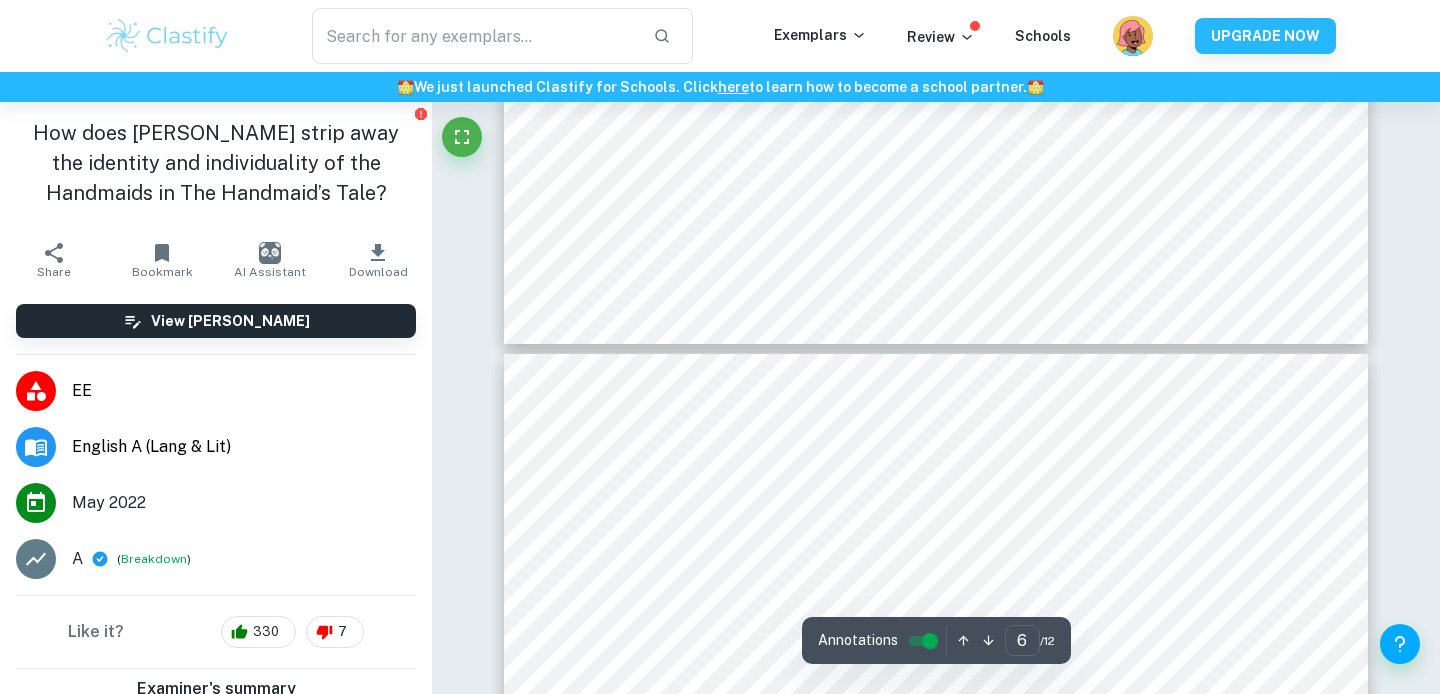 type on "7" 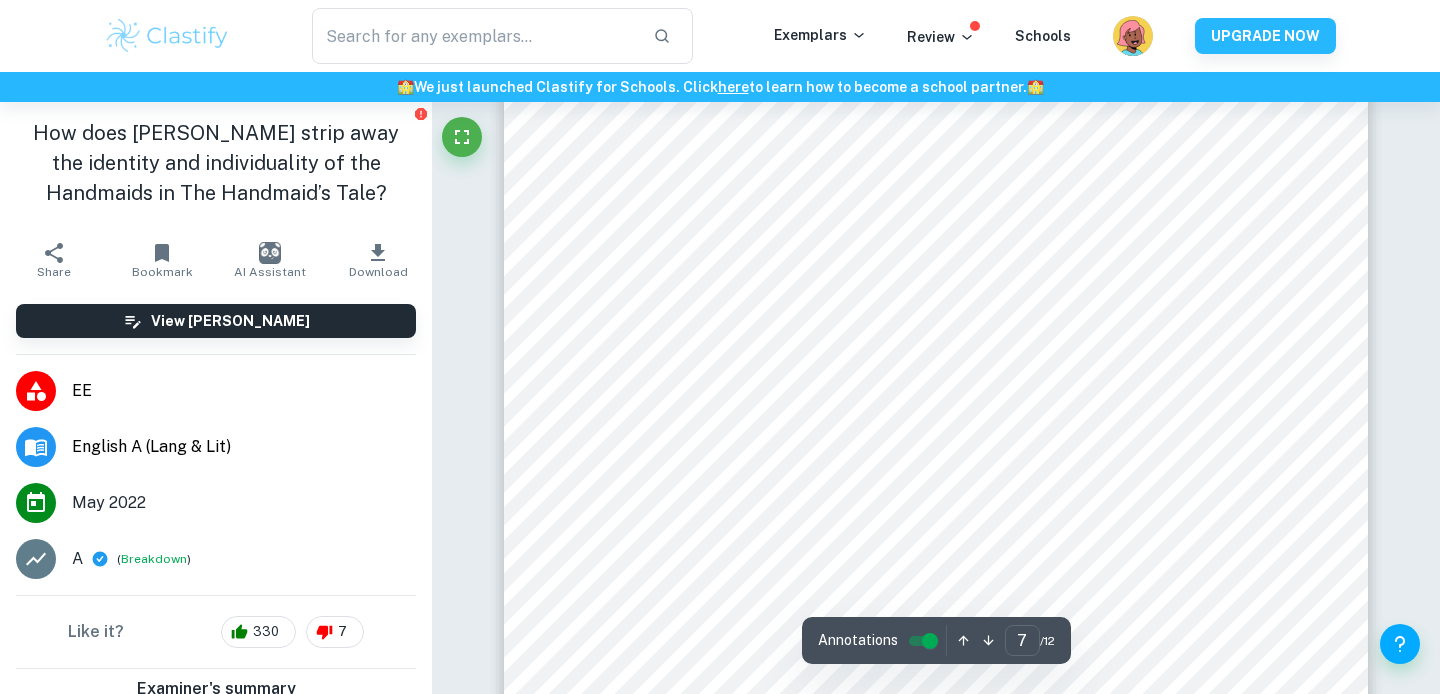 scroll, scrollTop: 8201, scrollLeft: 0, axis: vertical 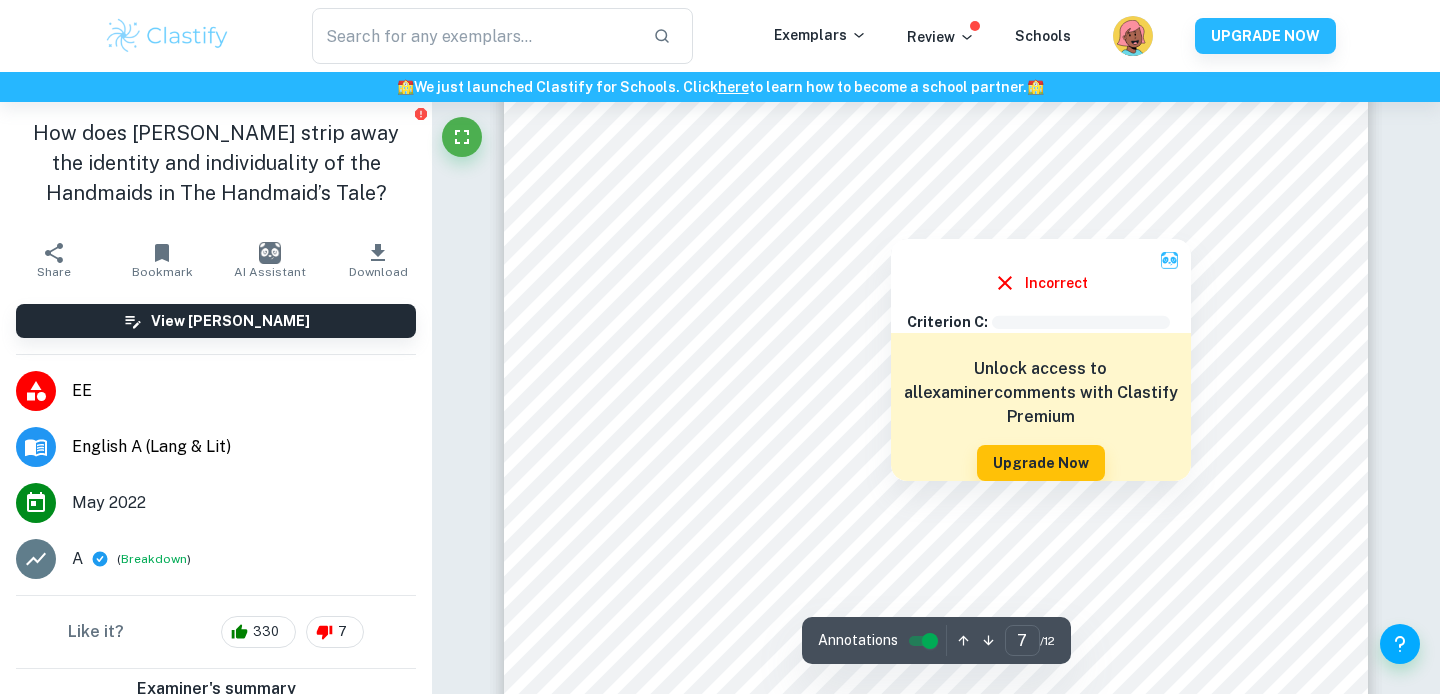 click at bounding box center (925, 164) 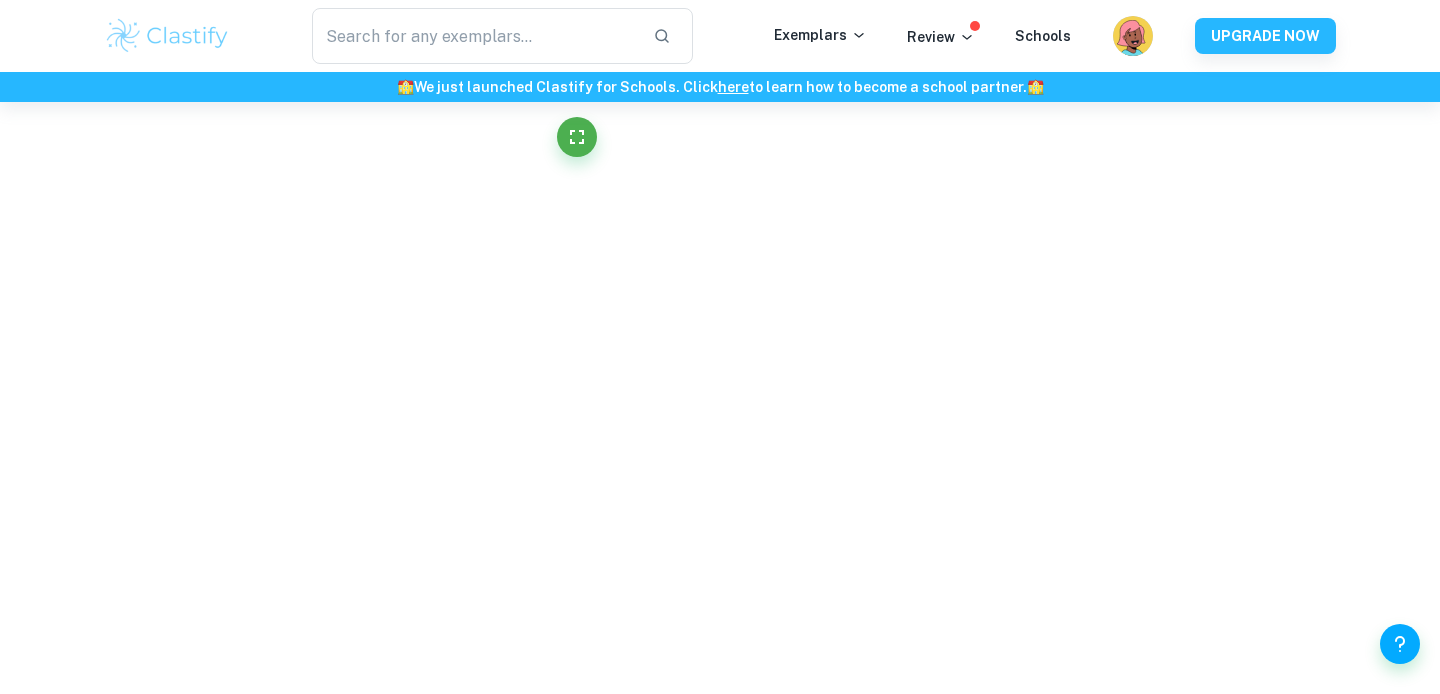 scroll, scrollTop: 7988, scrollLeft: 0, axis: vertical 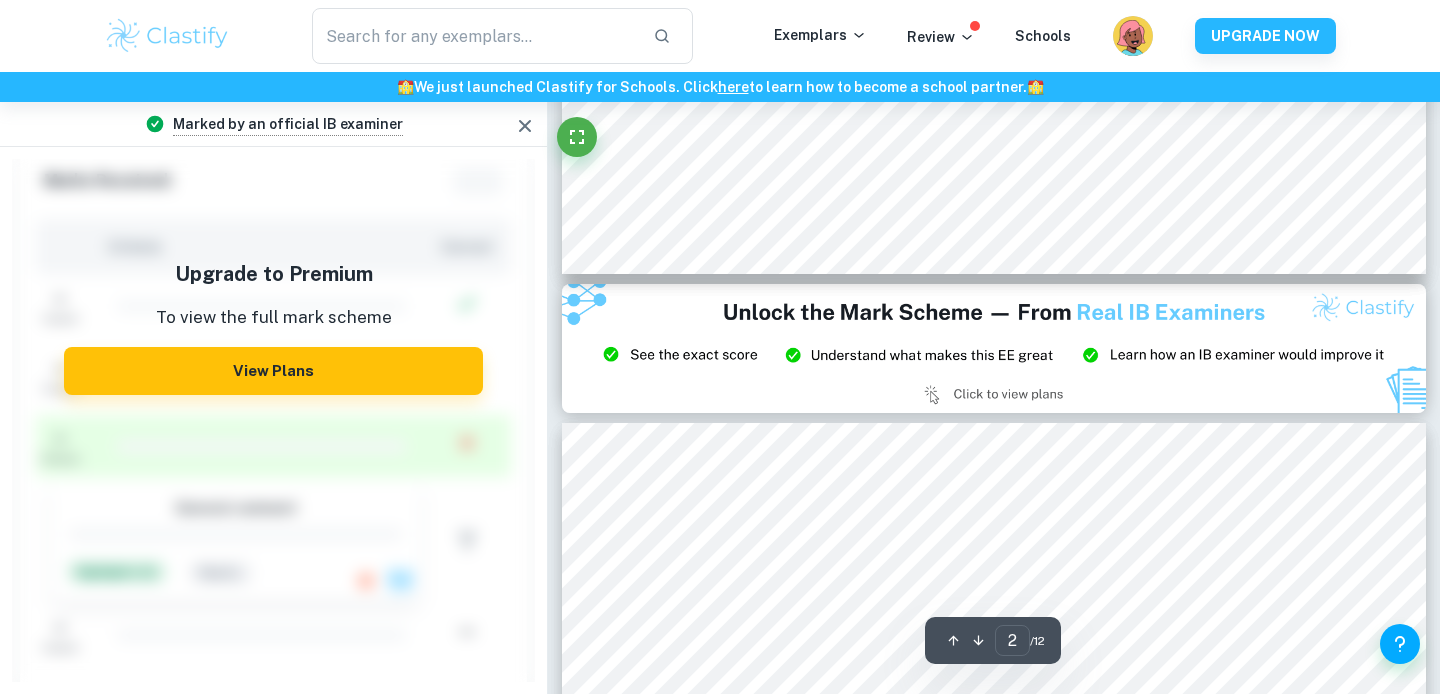 type on "3" 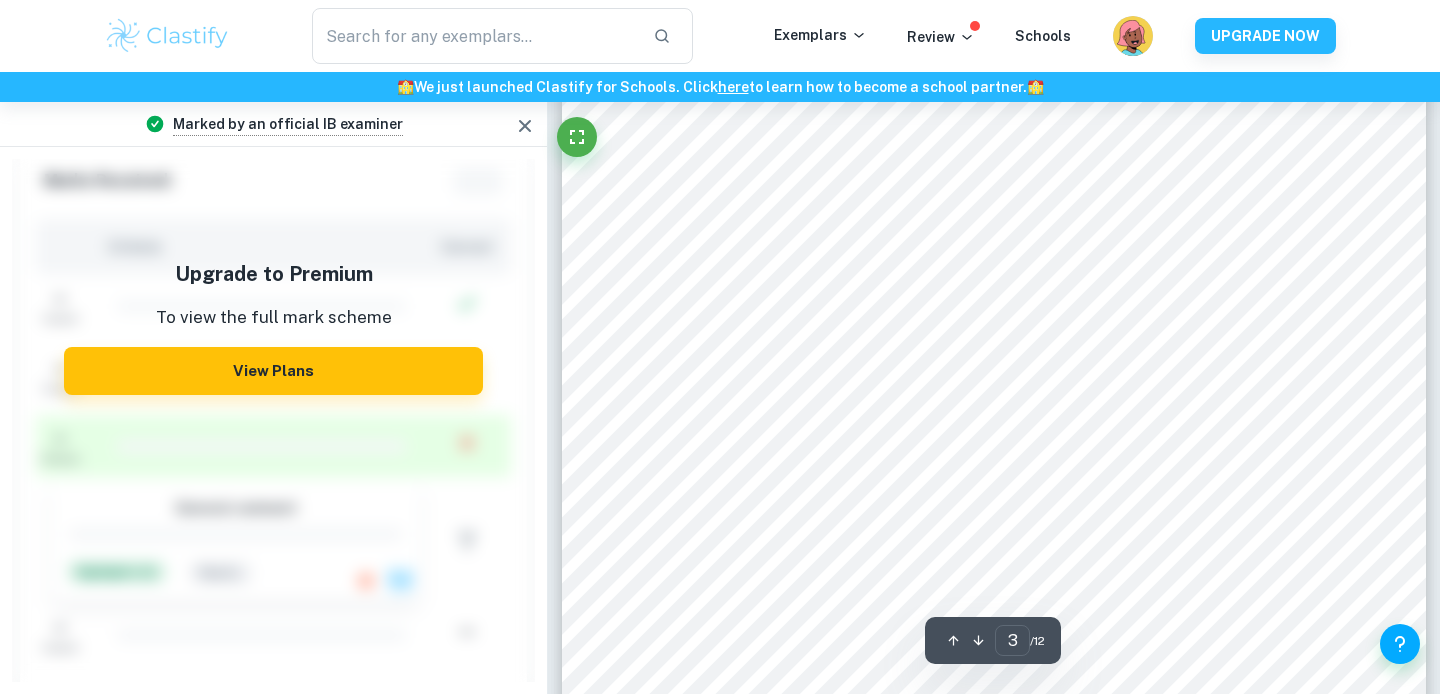 scroll, scrollTop: 2837, scrollLeft: 0, axis: vertical 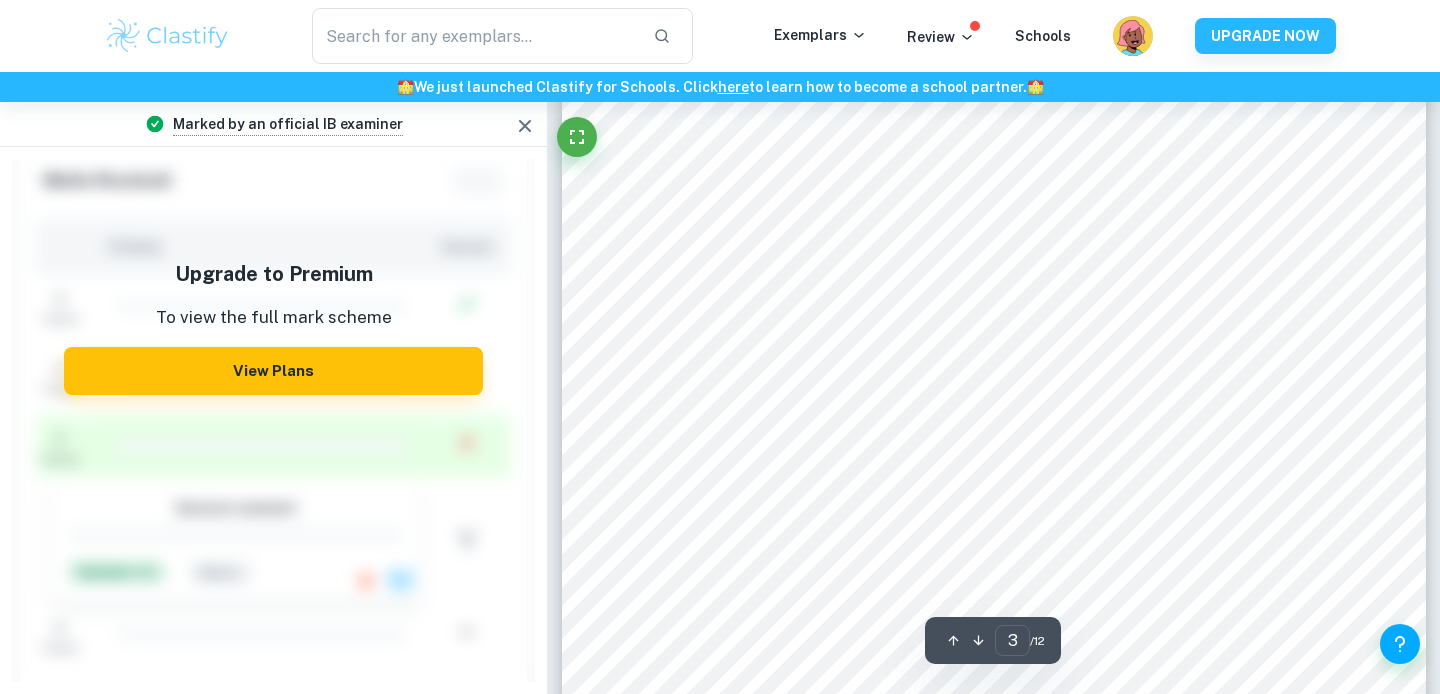click 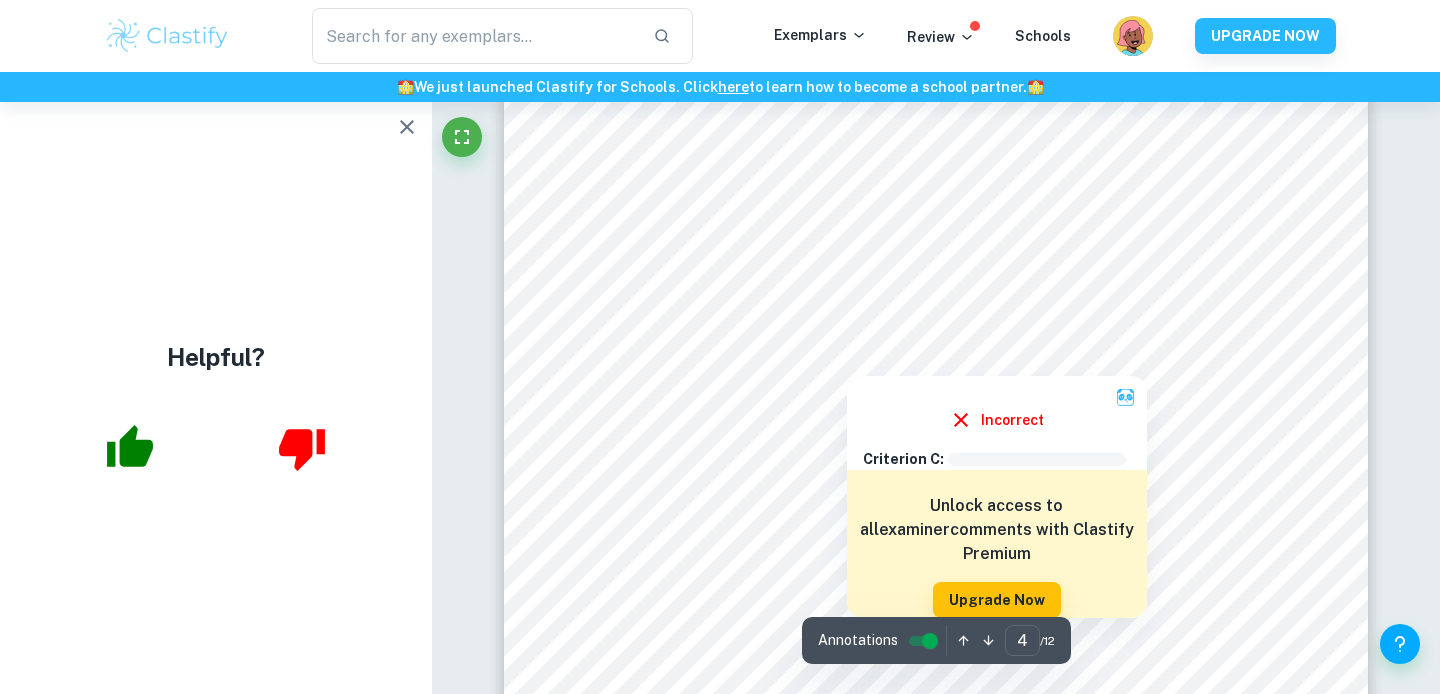 scroll, scrollTop: 4288, scrollLeft: 0, axis: vertical 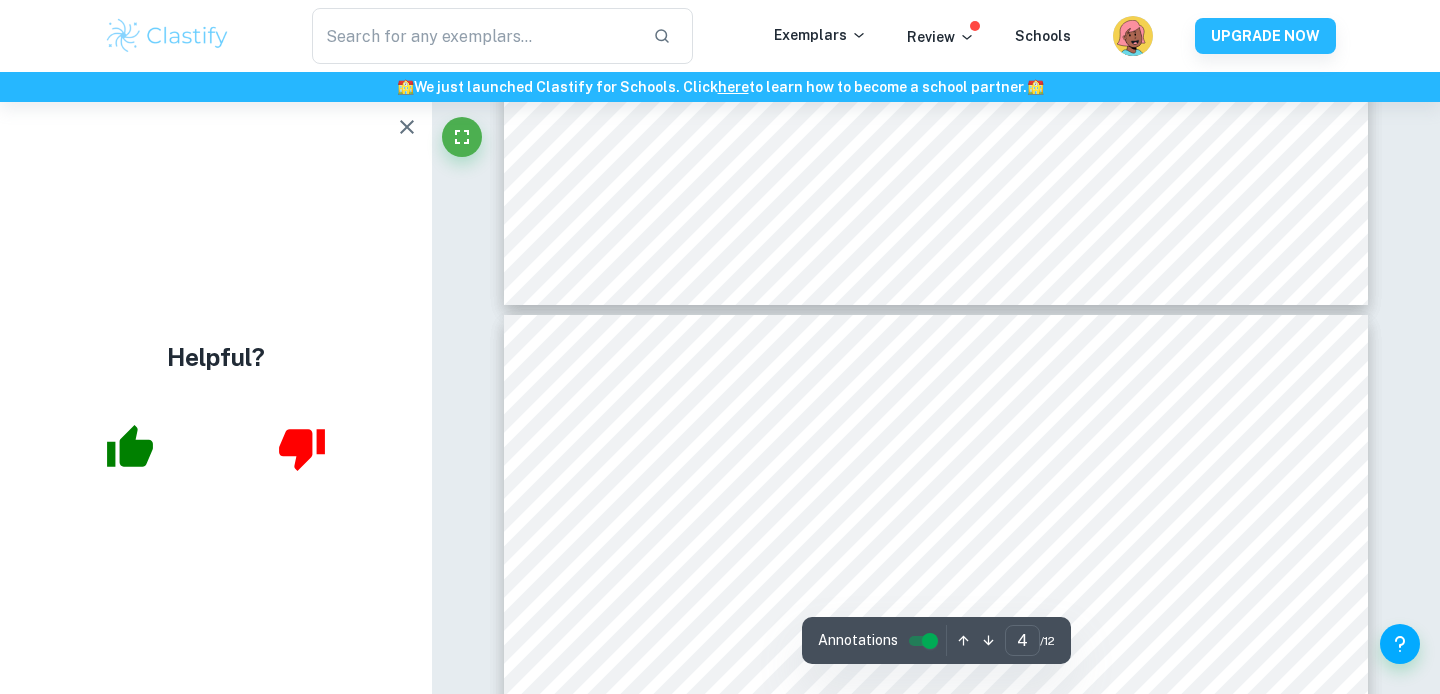 type on "5" 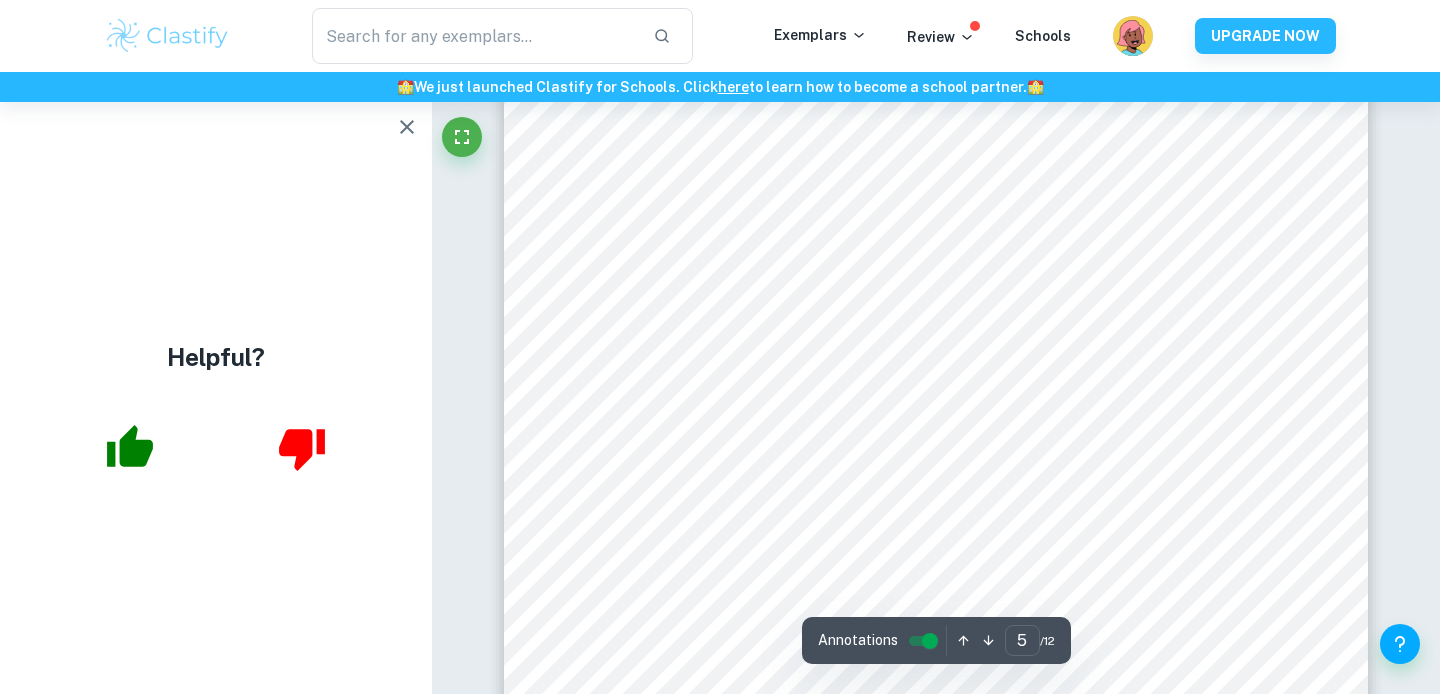 scroll, scrollTop: 5286, scrollLeft: 0, axis: vertical 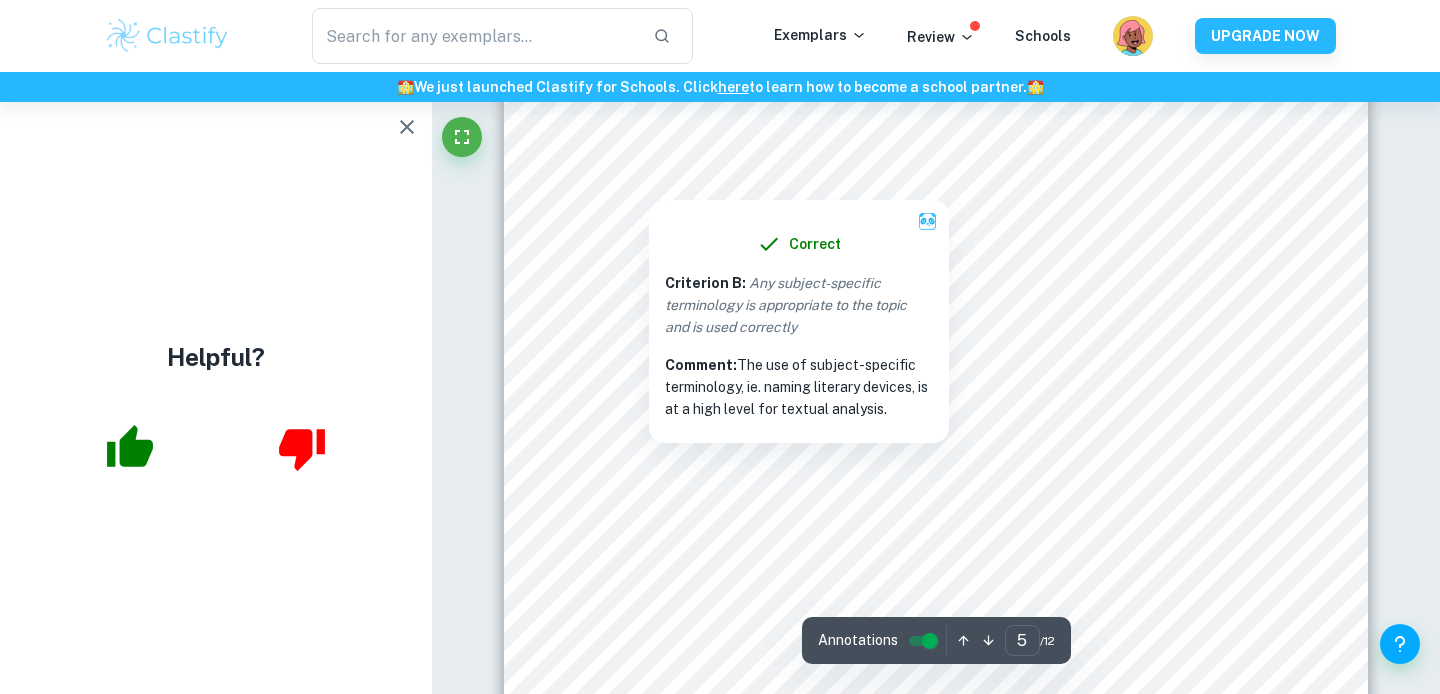 click at bounding box center [649, 180] 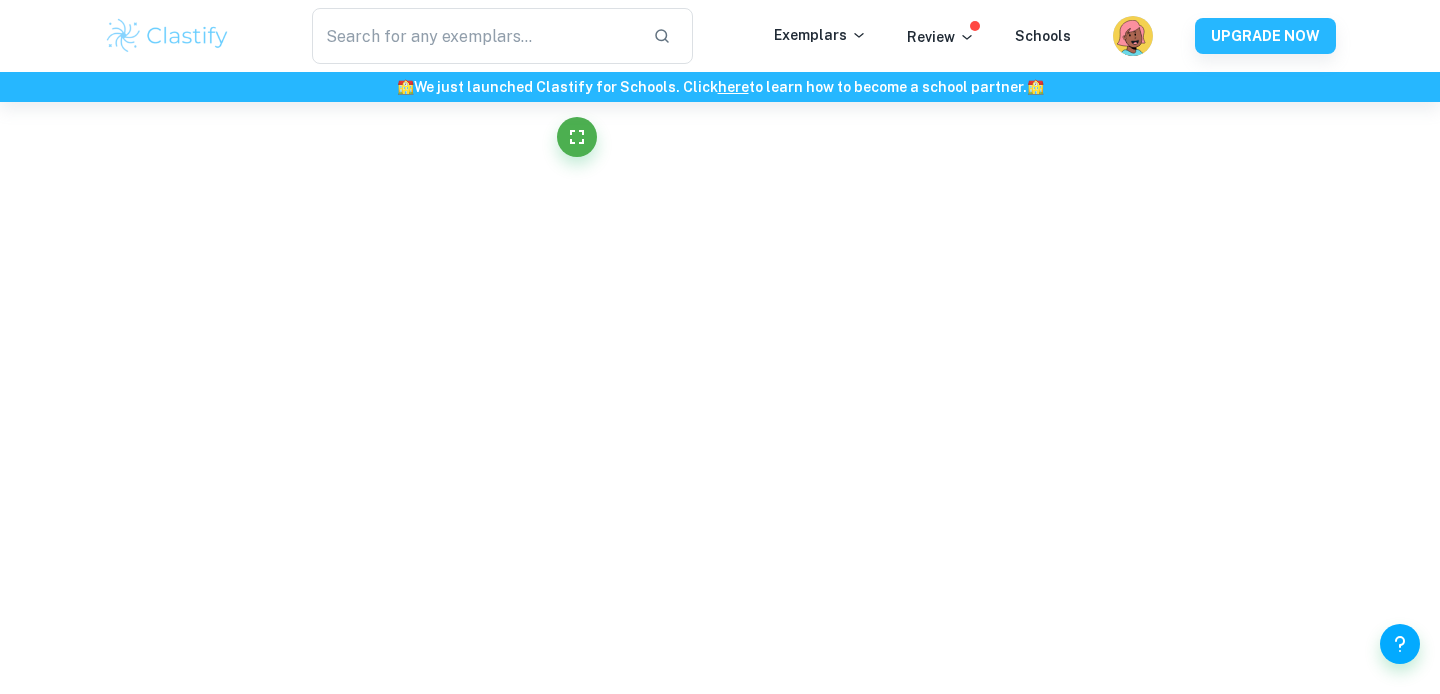 scroll, scrollTop: 4911, scrollLeft: 0, axis: vertical 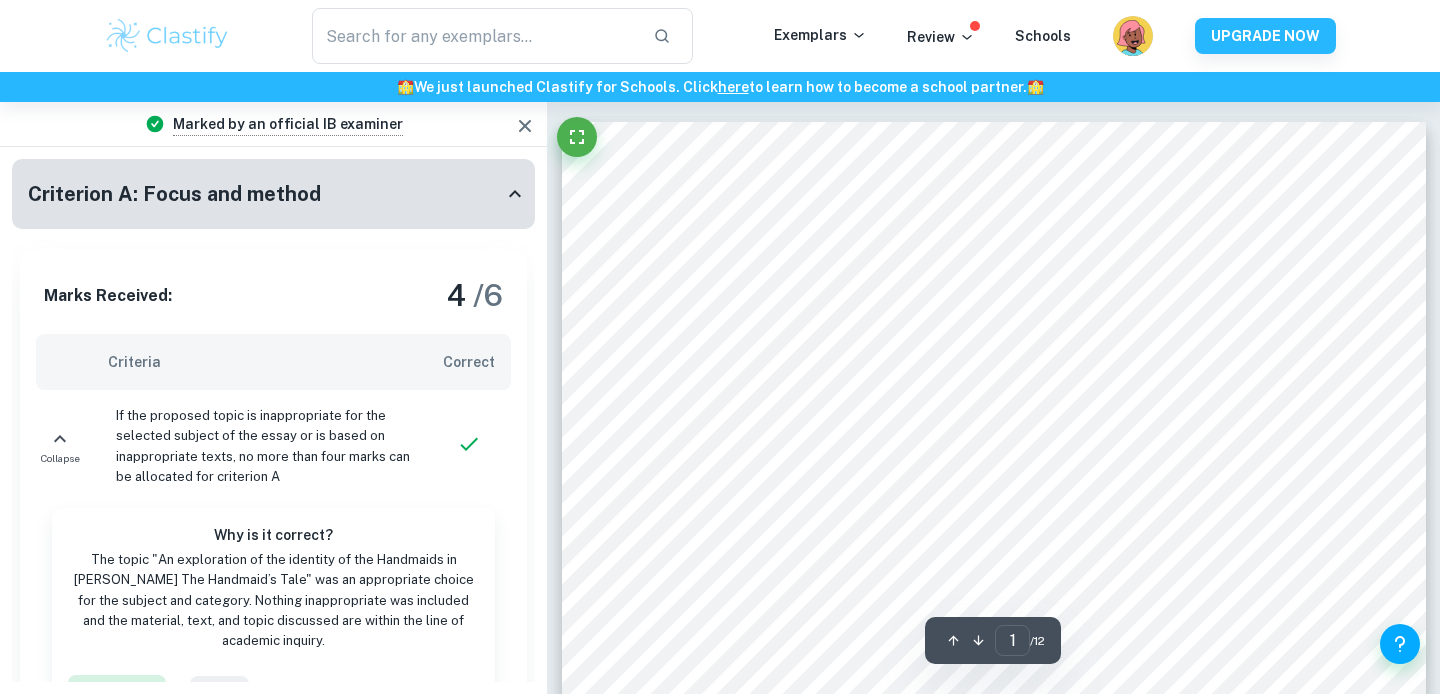 click on "Criterion A: Focus and method" at bounding box center [273, 194] 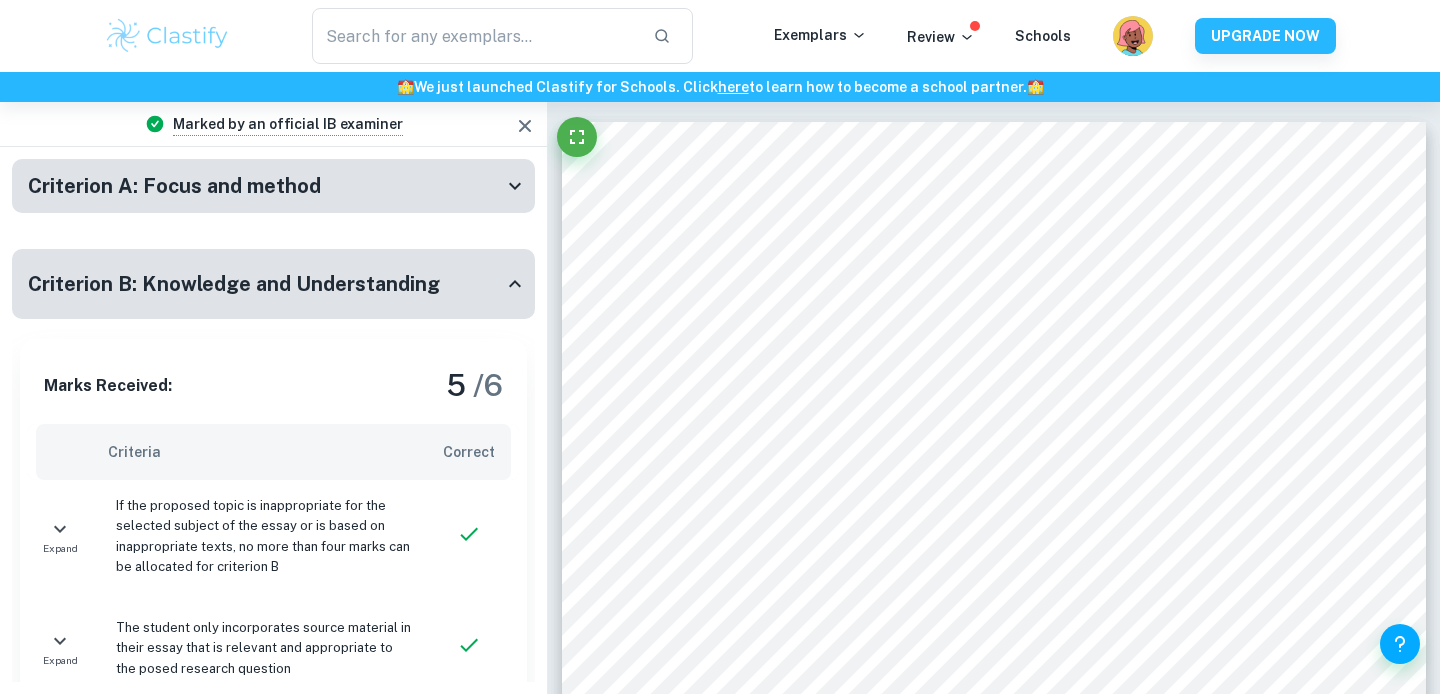 click on "Criterion B: Knowledge and Understanding" at bounding box center [273, 284] 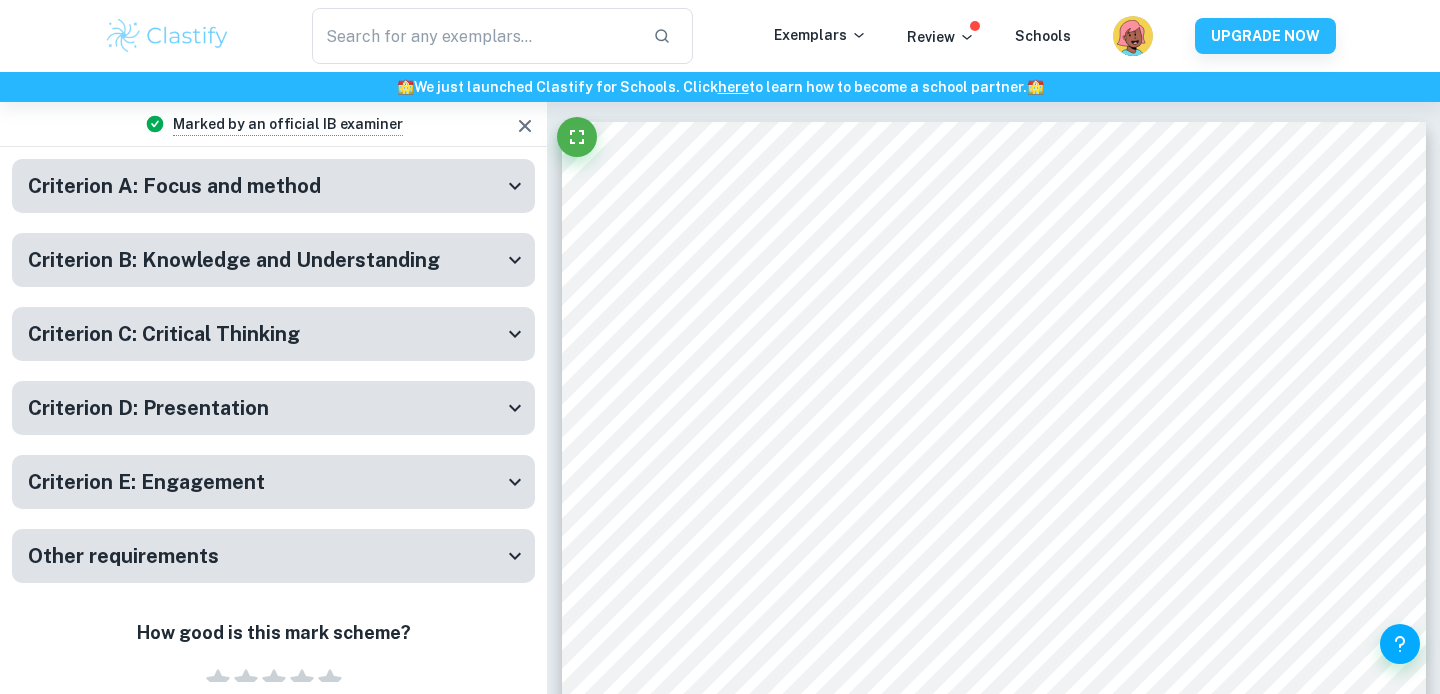click on "Criterion E: Engagement" at bounding box center [265, 482] 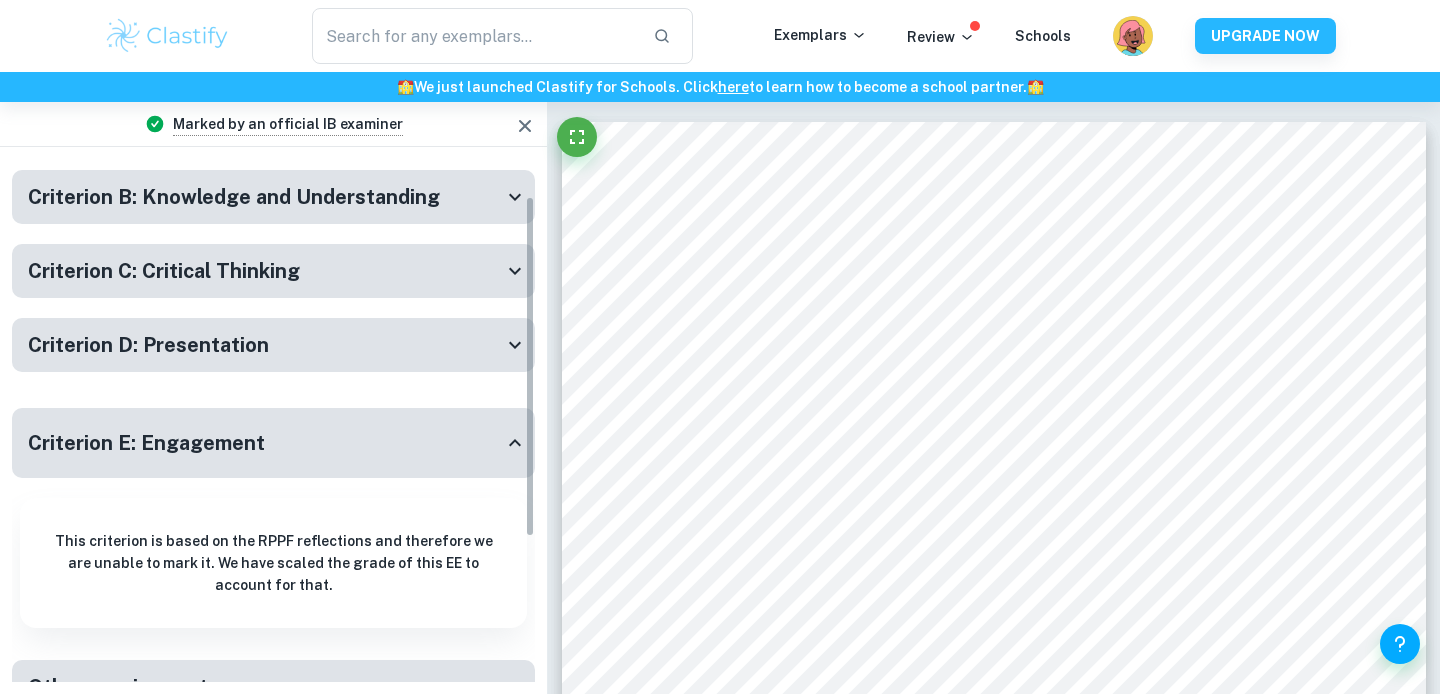 scroll, scrollTop: 69, scrollLeft: 0, axis: vertical 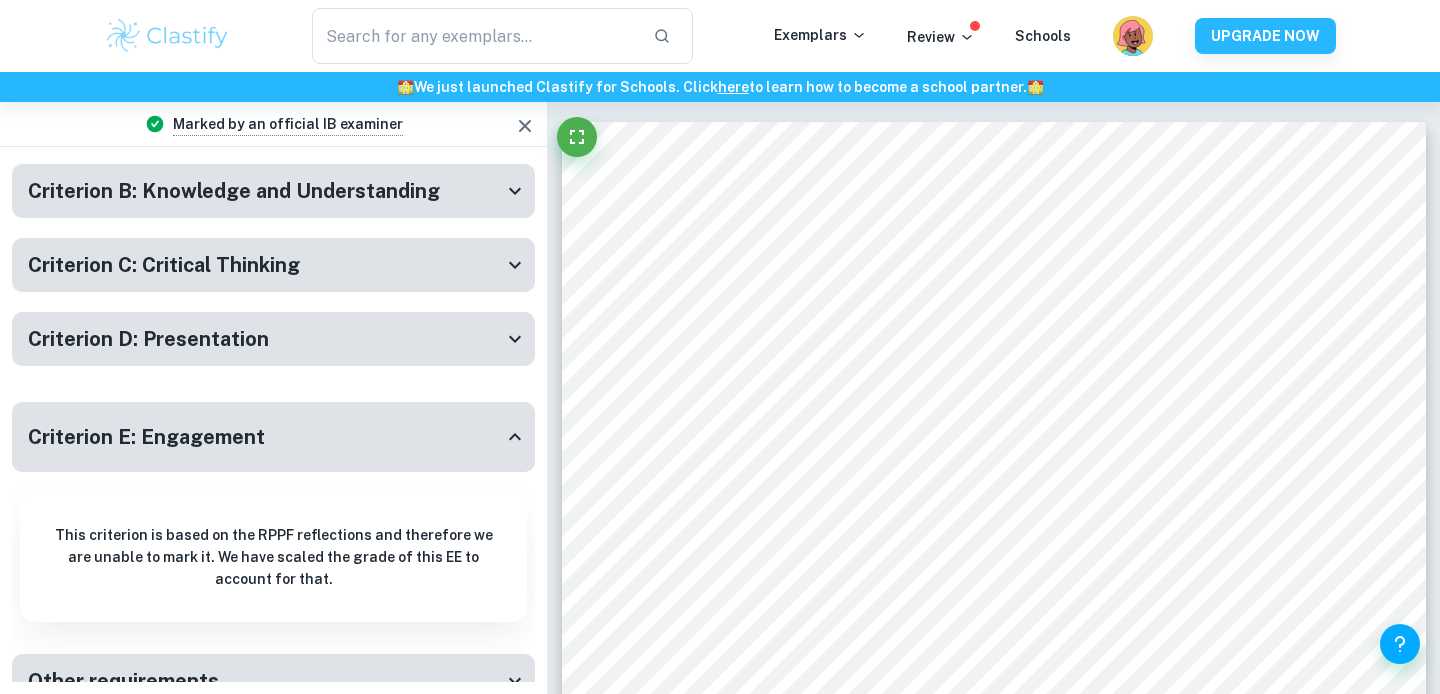 click on "Criterion E: Engagement" at bounding box center (265, 437) 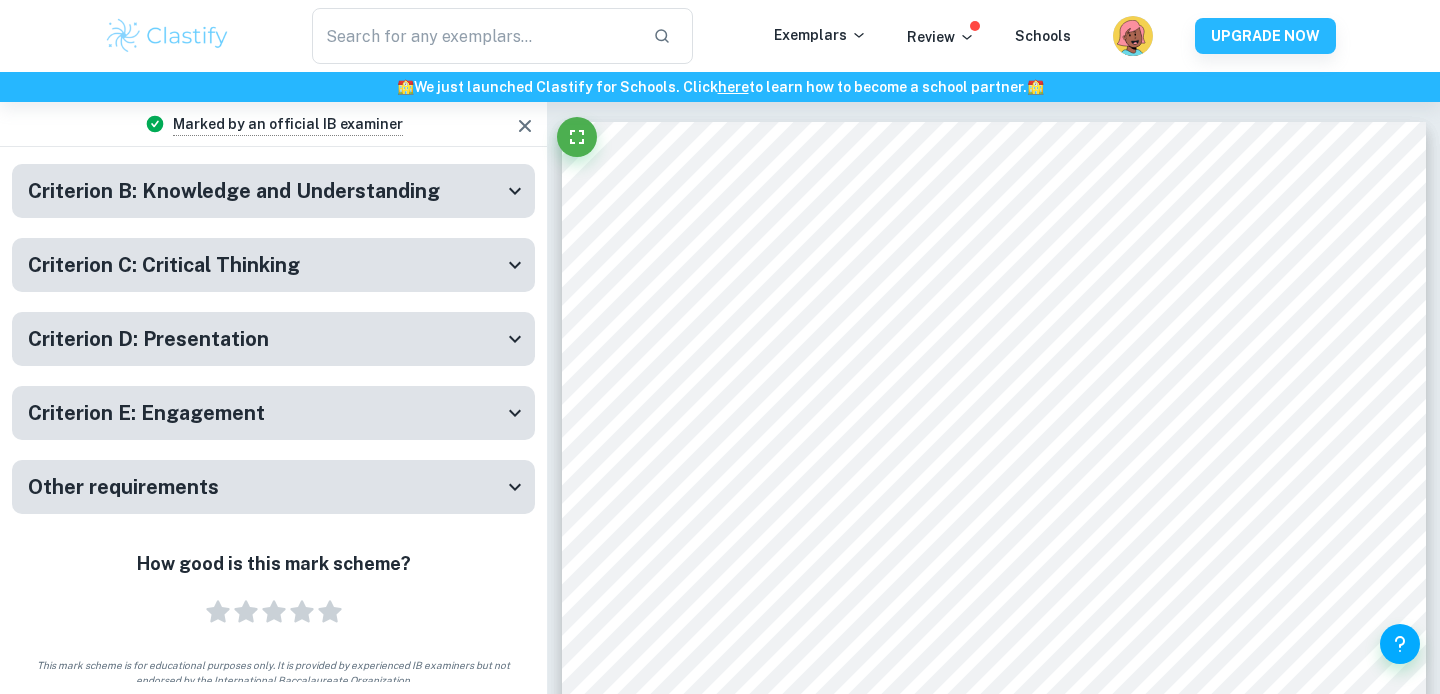 click on "Criterion D: Presentation" at bounding box center (273, 339) 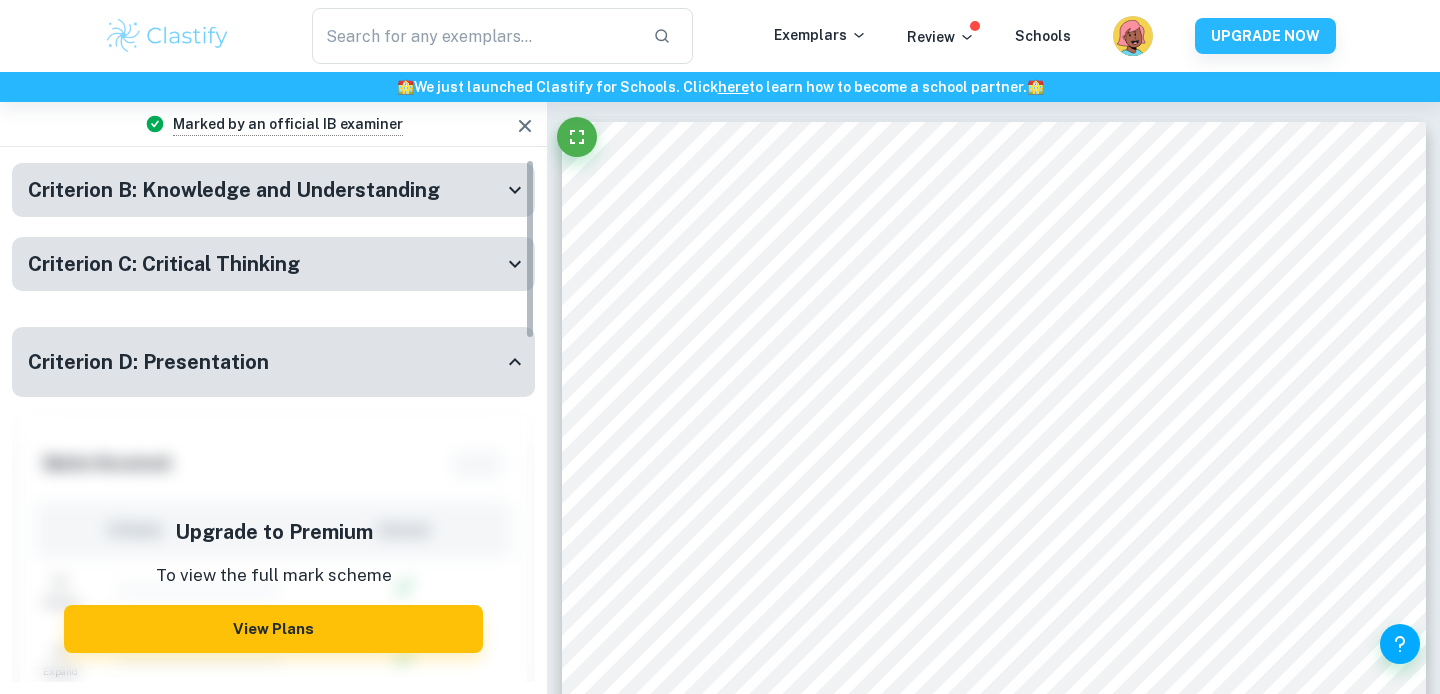 scroll, scrollTop: 0, scrollLeft: 0, axis: both 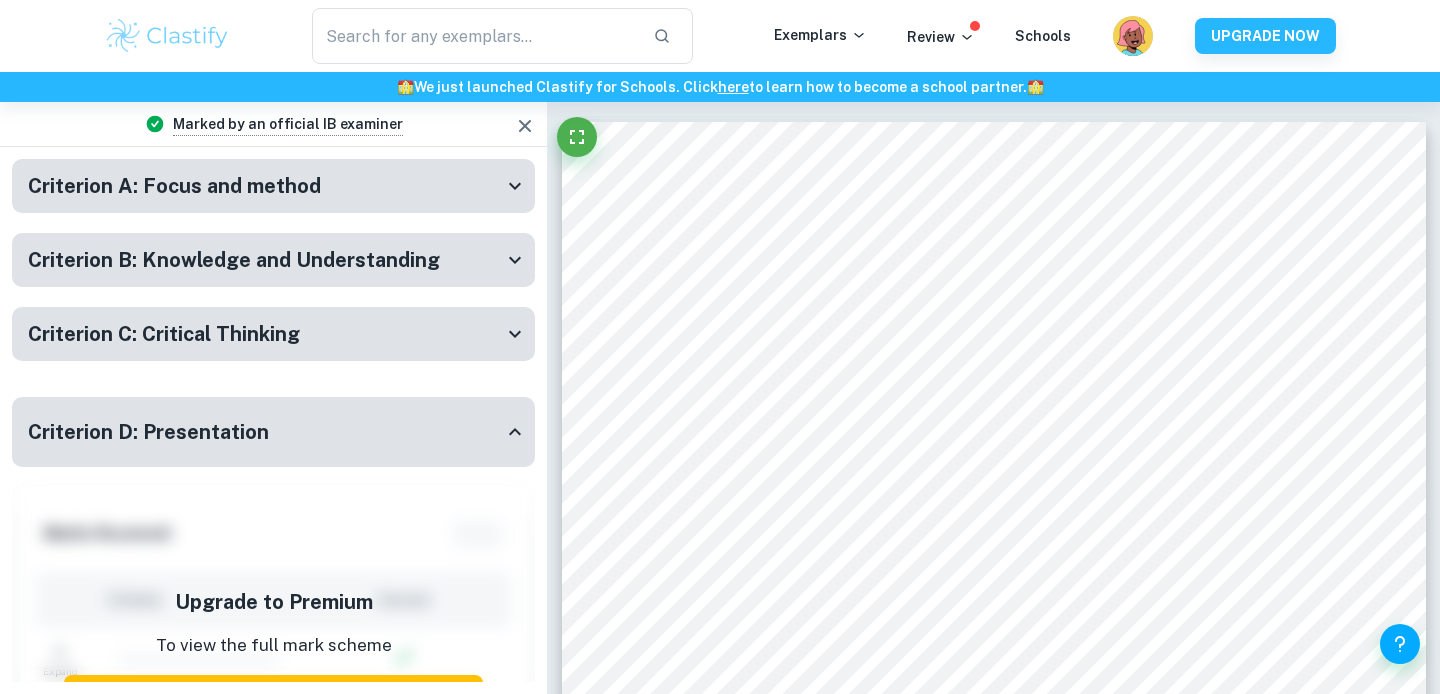 click on "Criterion C: Critical Thinking" at bounding box center [265, 334] 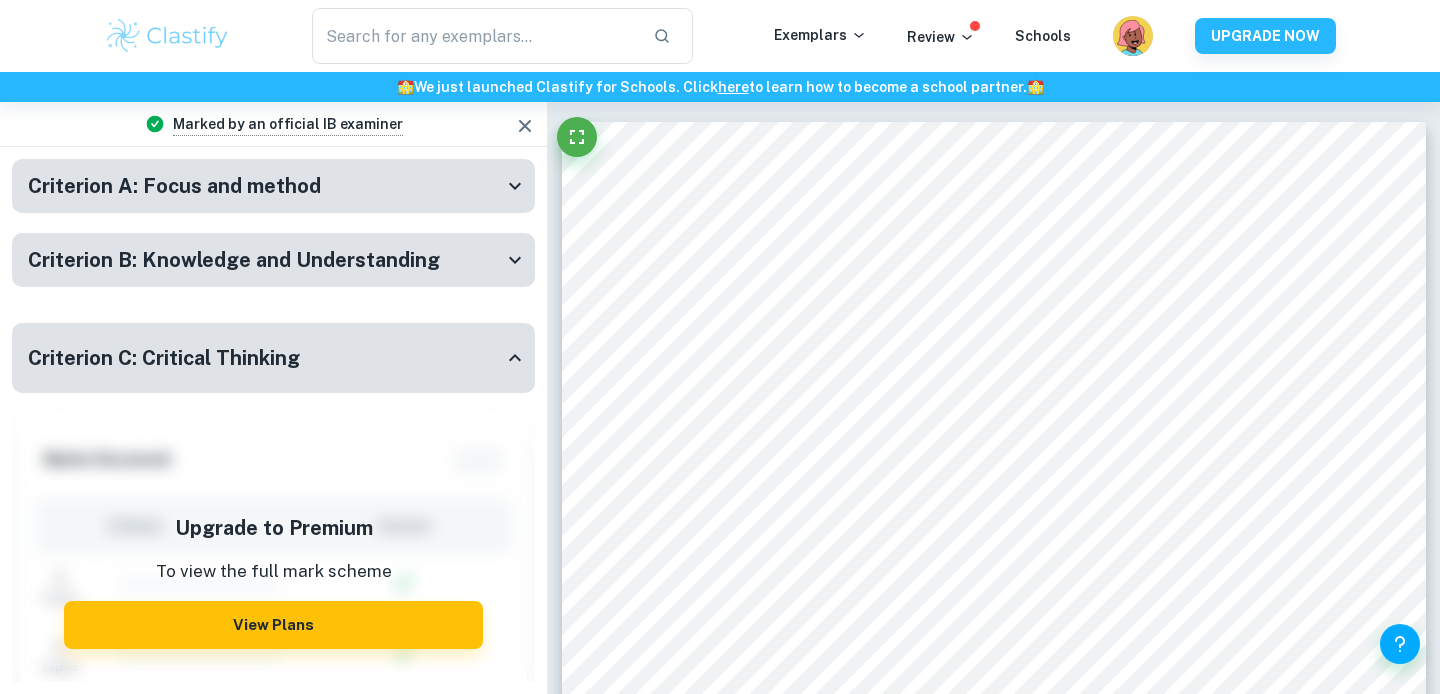 click on "Criterion B: Knowledge and Understanding" at bounding box center [265, 260] 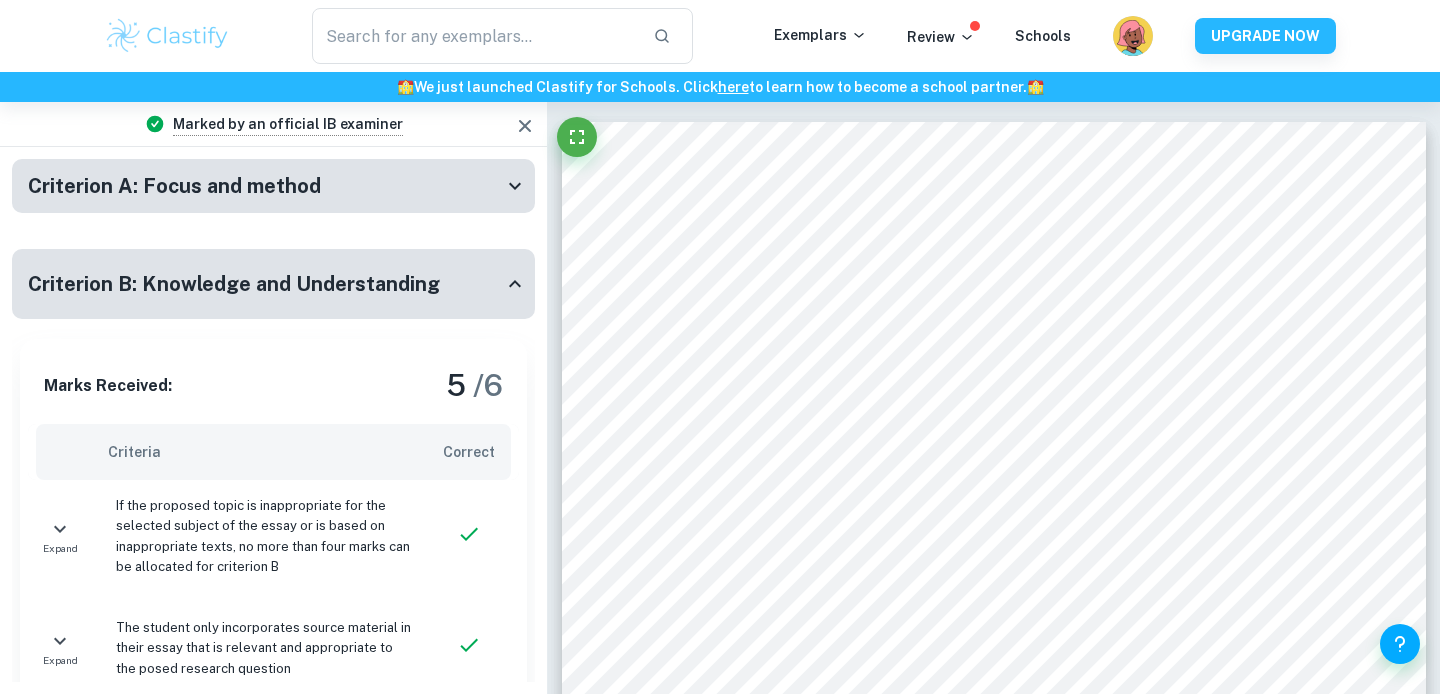 click on "Criterion A: Focus and method" at bounding box center [265, 186] 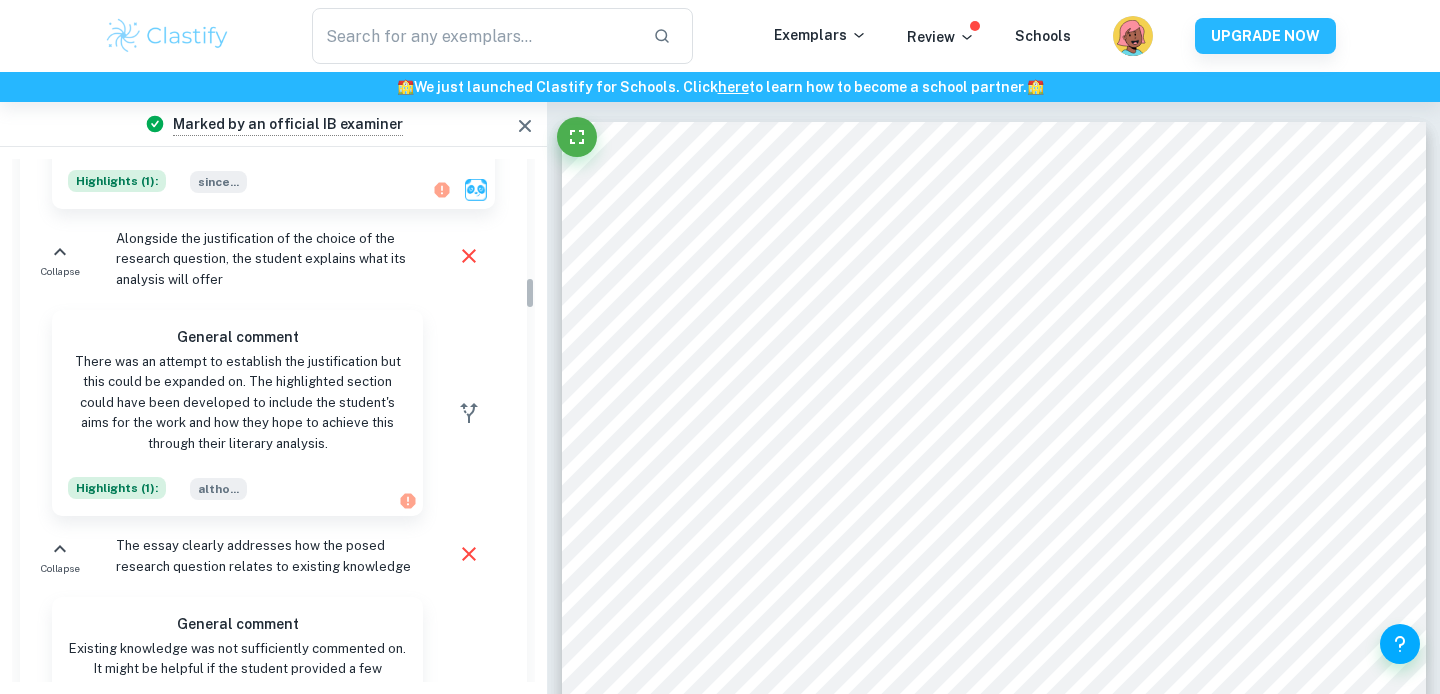 scroll, scrollTop: 1890, scrollLeft: 0, axis: vertical 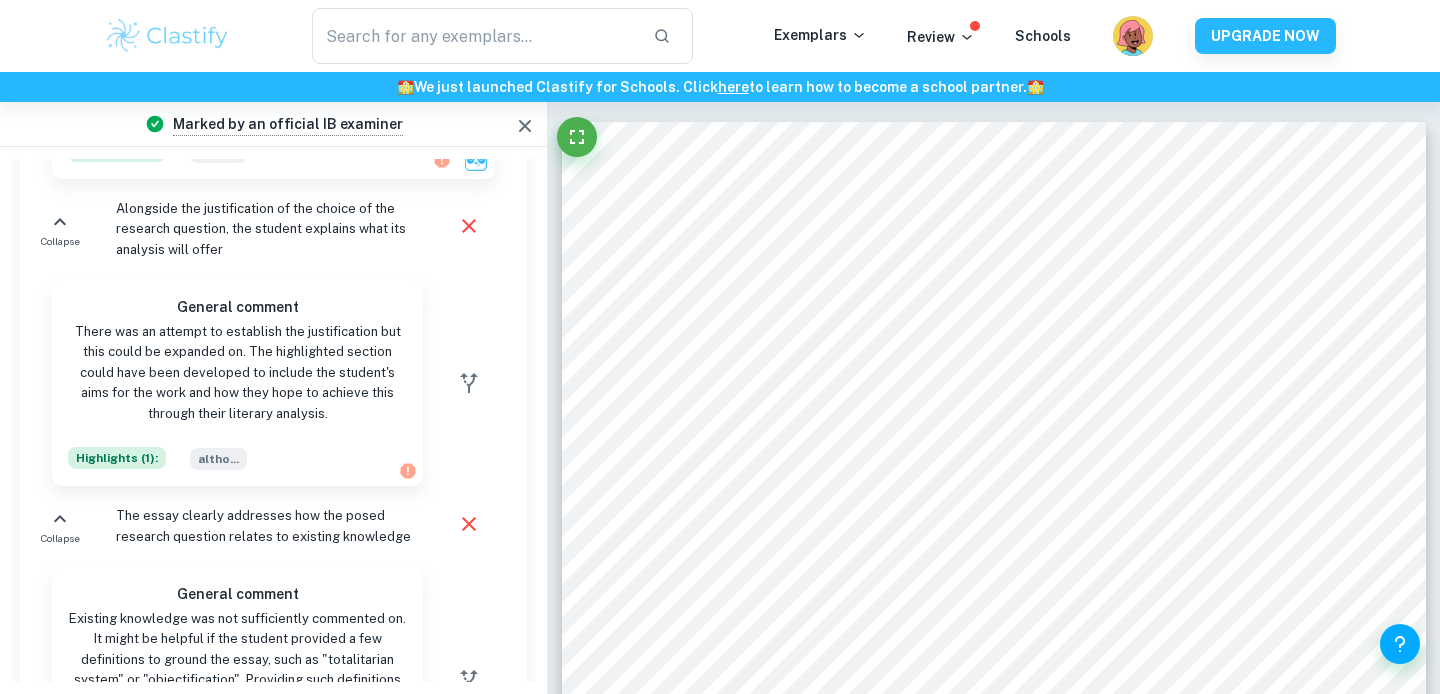 click on "There was an attempt to establish the justification but this could be expanded on. The highlighted section could have been developed to include the student's aims for the work and how they hope to achieve this through their literary analysis." at bounding box center [237, 373] 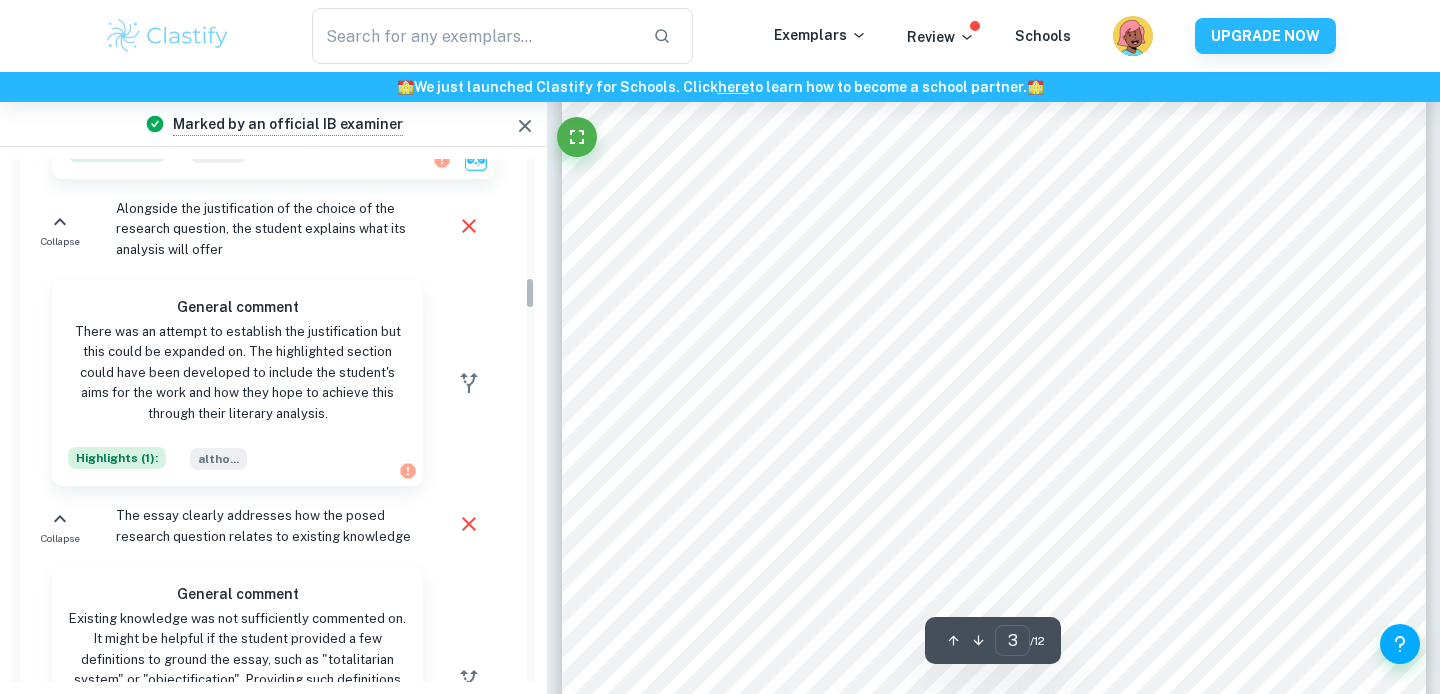 scroll, scrollTop: 2860, scrollLeft: 0, axis: vertical 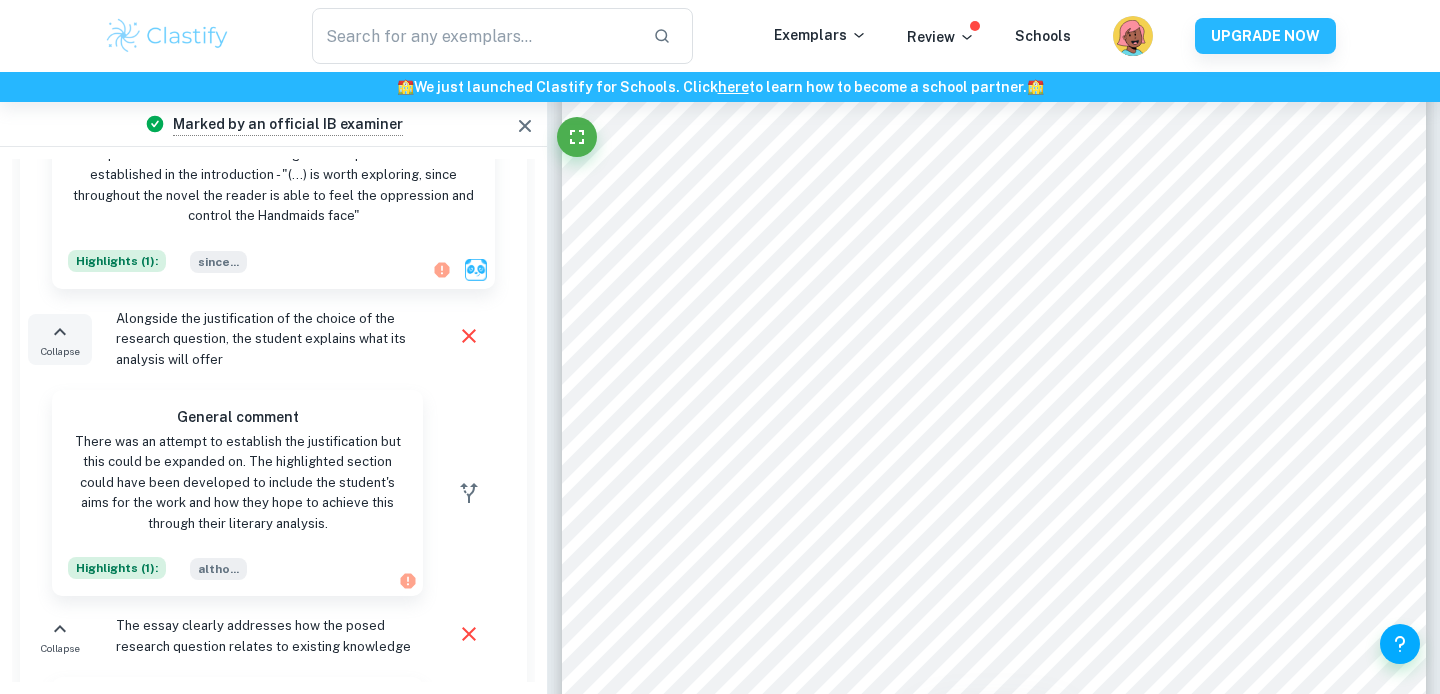 click 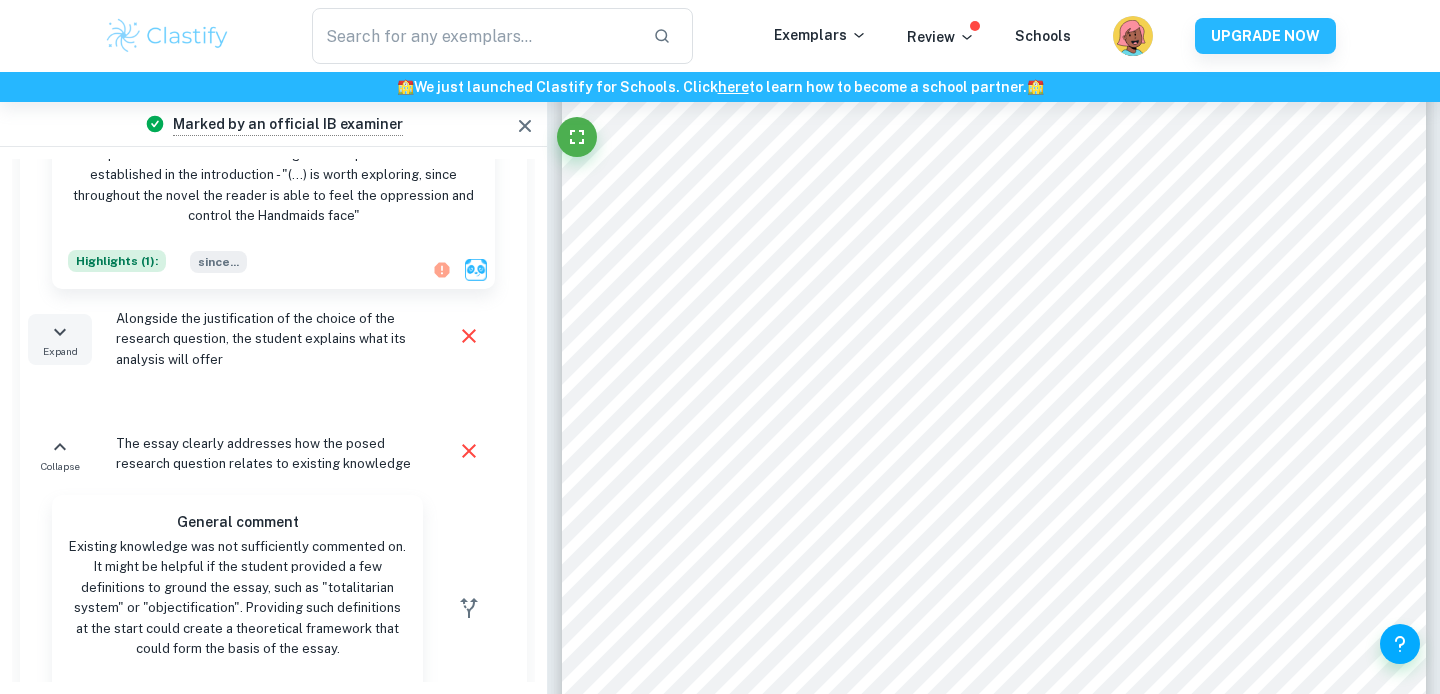 click 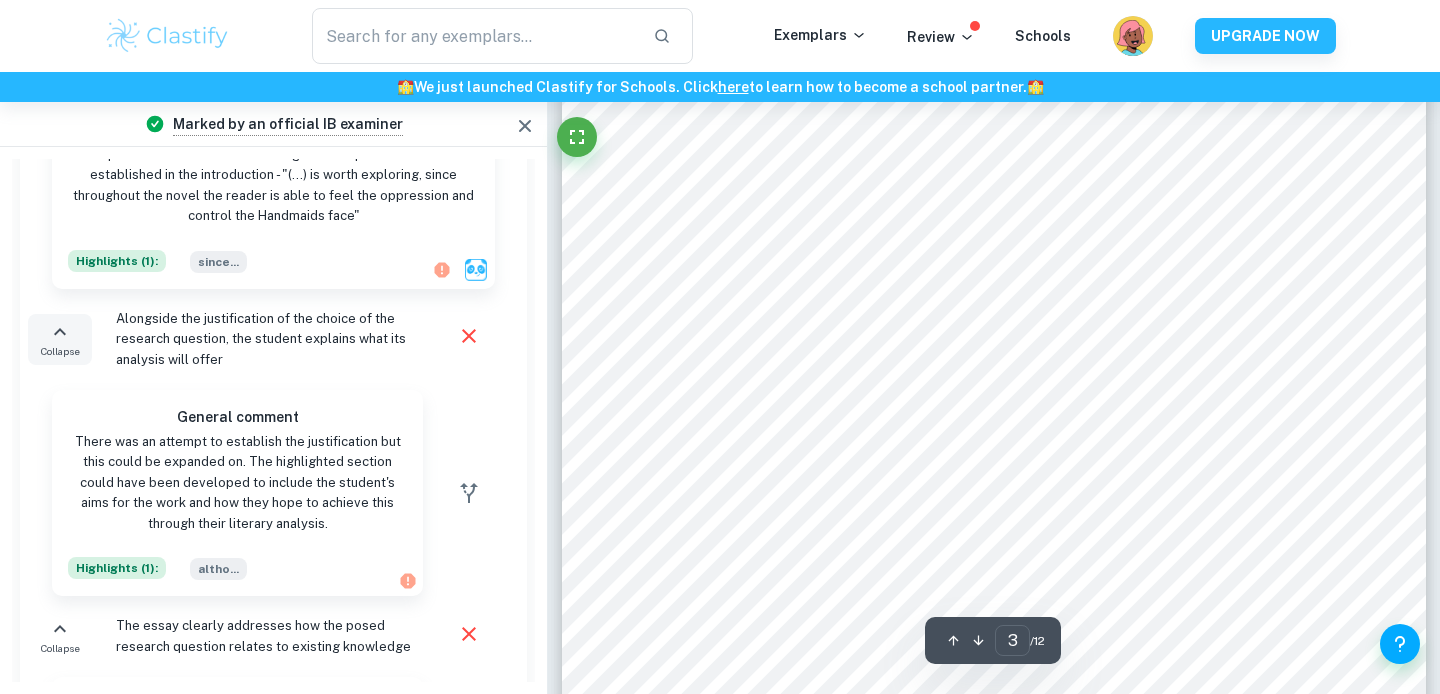 scroll, scrollTop: 3290, scrollLeft: 0, axis: vertical 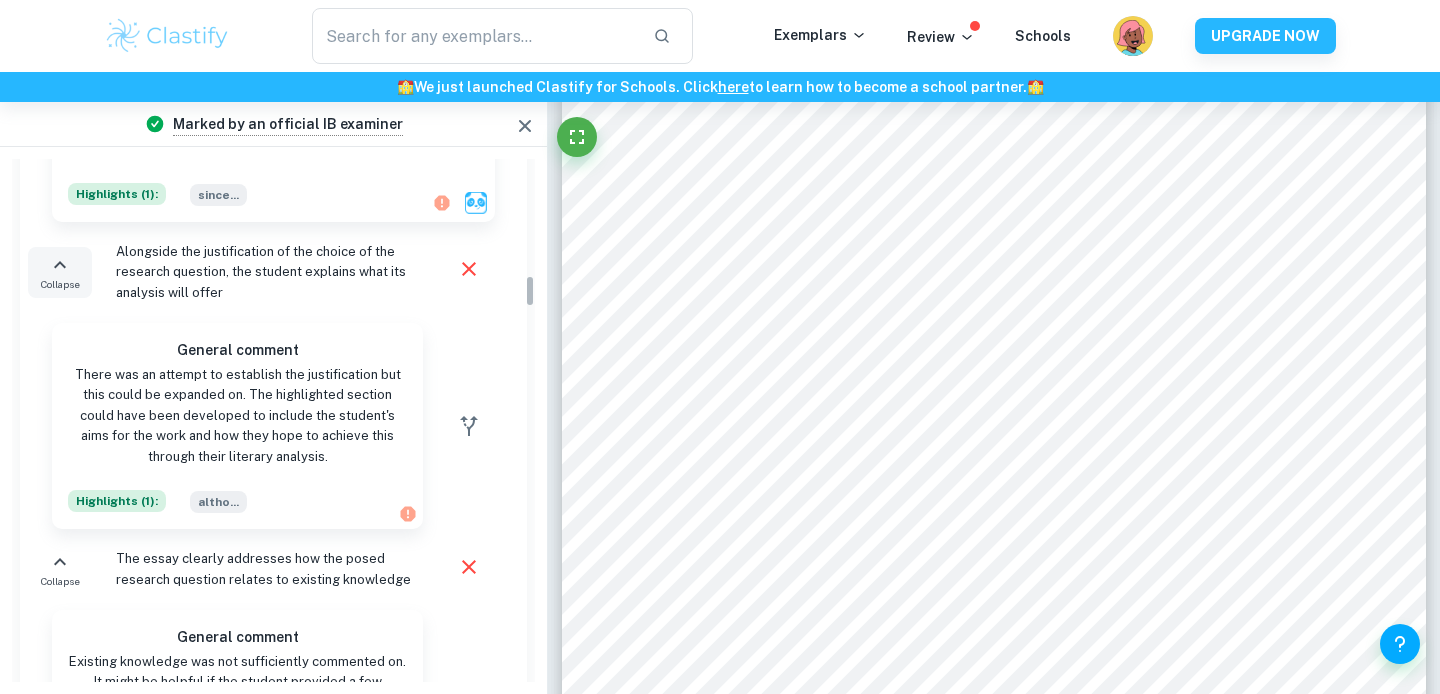 click on "The essay clearly addresses how the posed research question relates to existing knowledge" at bounding box center (259, 569) 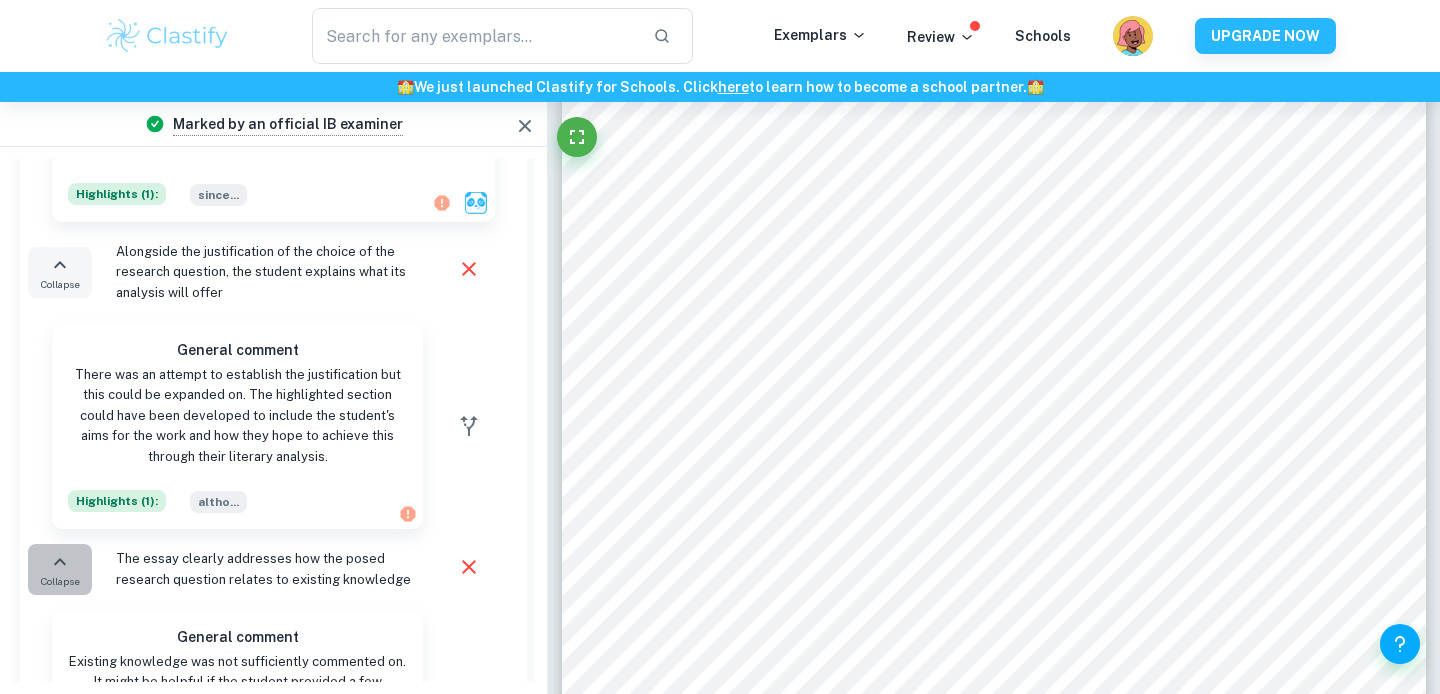 click 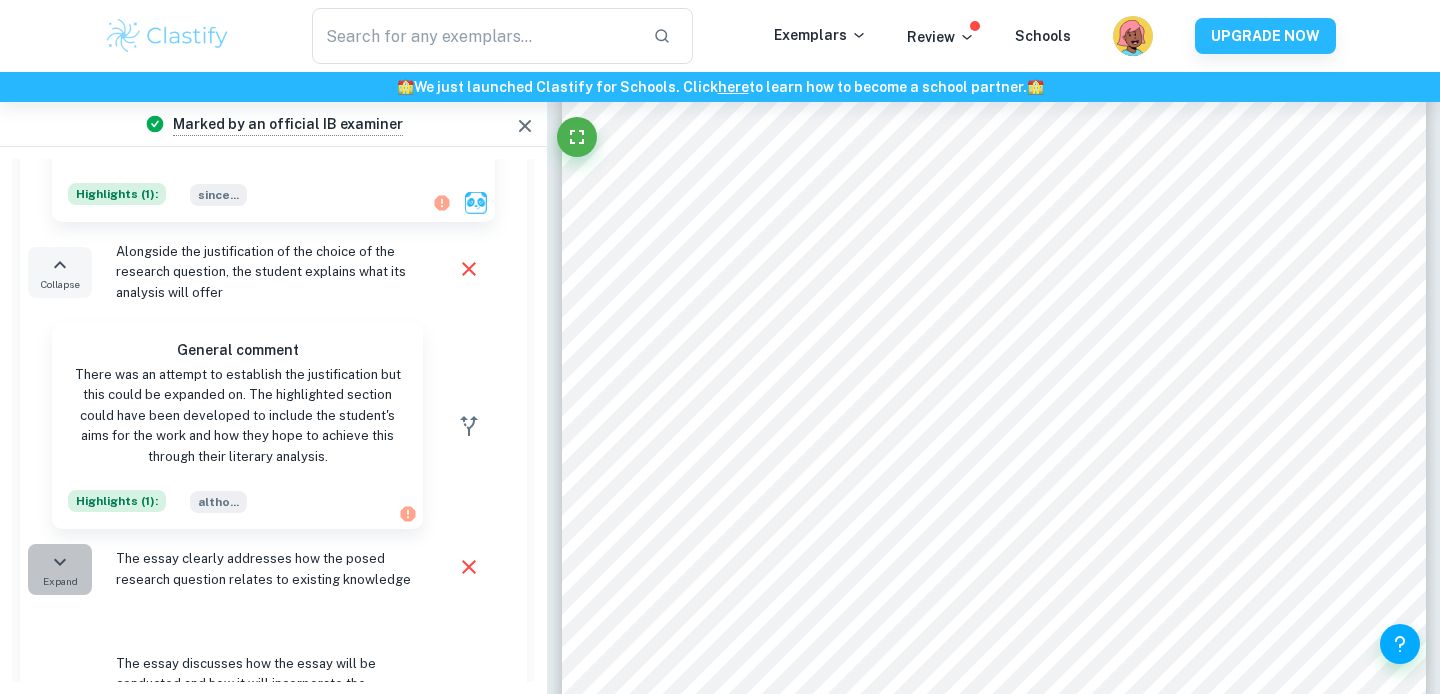 click 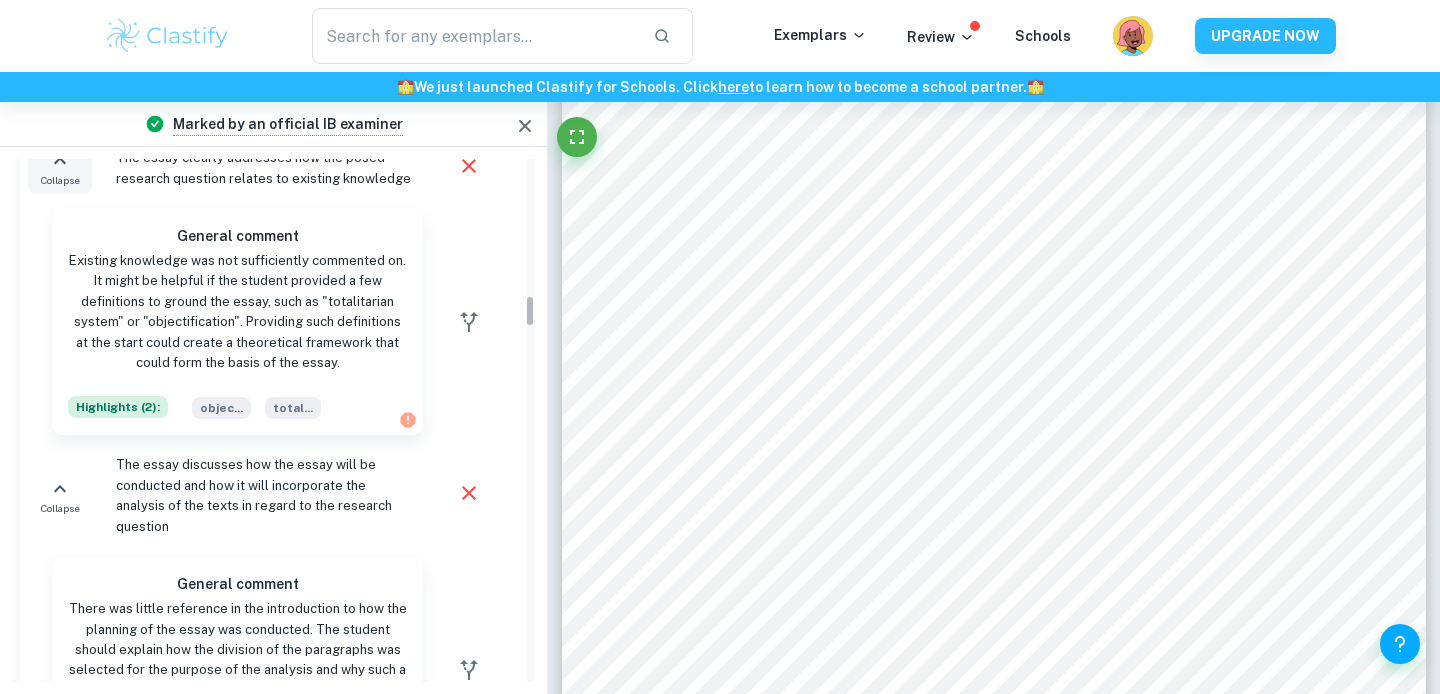 scroll, scrollTop: 2294, scrollLeft: 0, axis: vertical 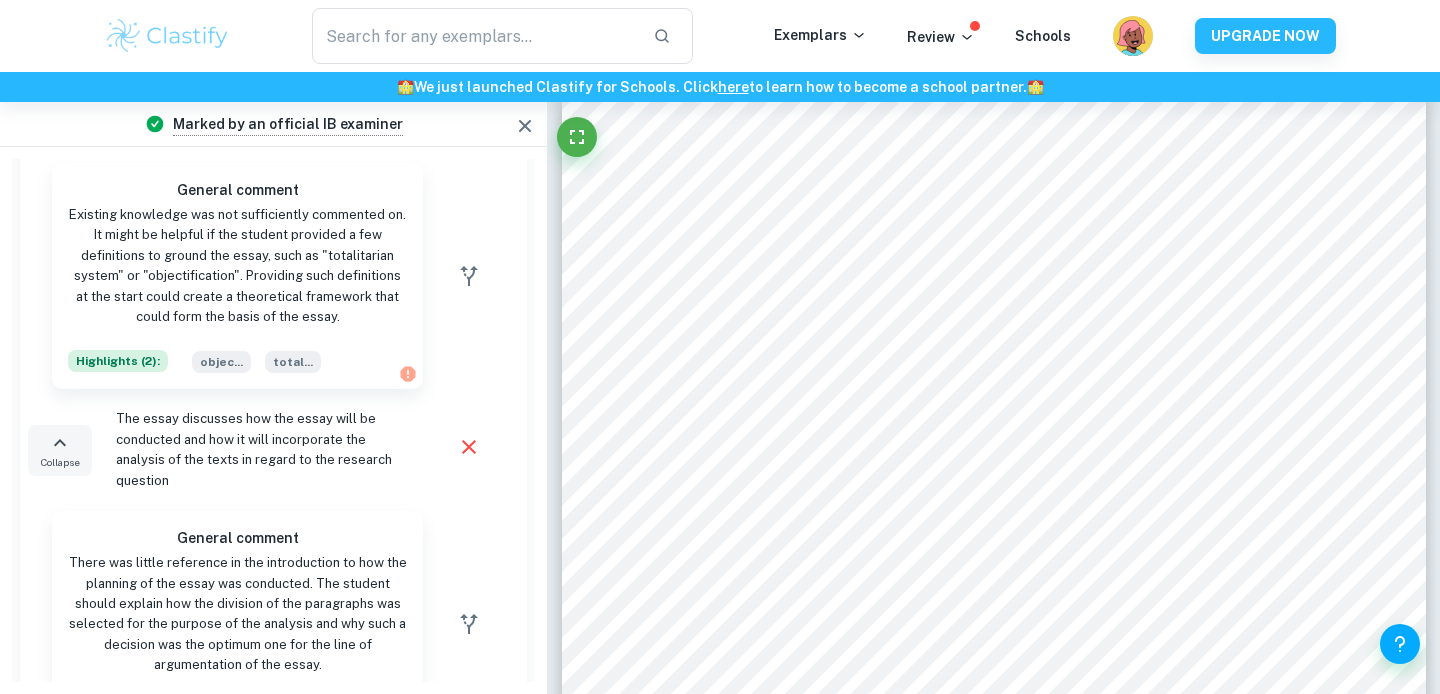 click 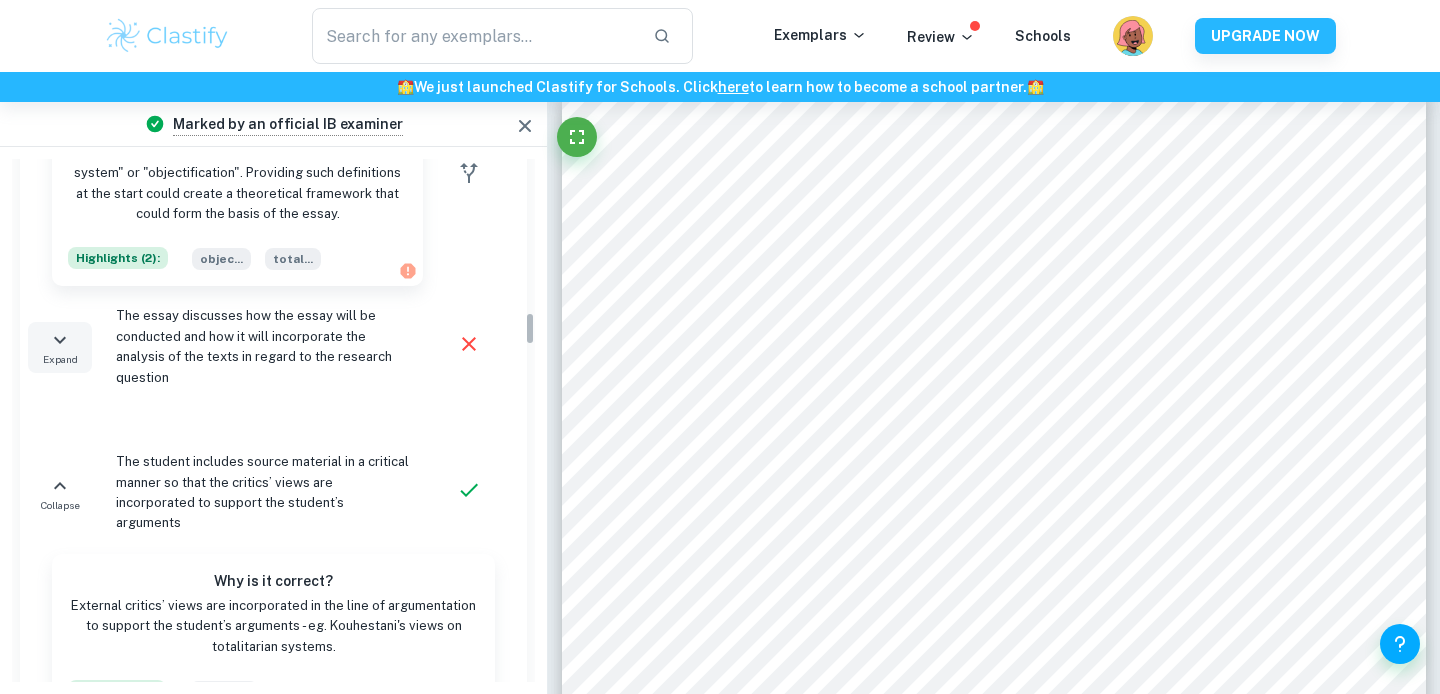 scroll, scrollTop: 2417, scrollLeft: 0, axis: vertical 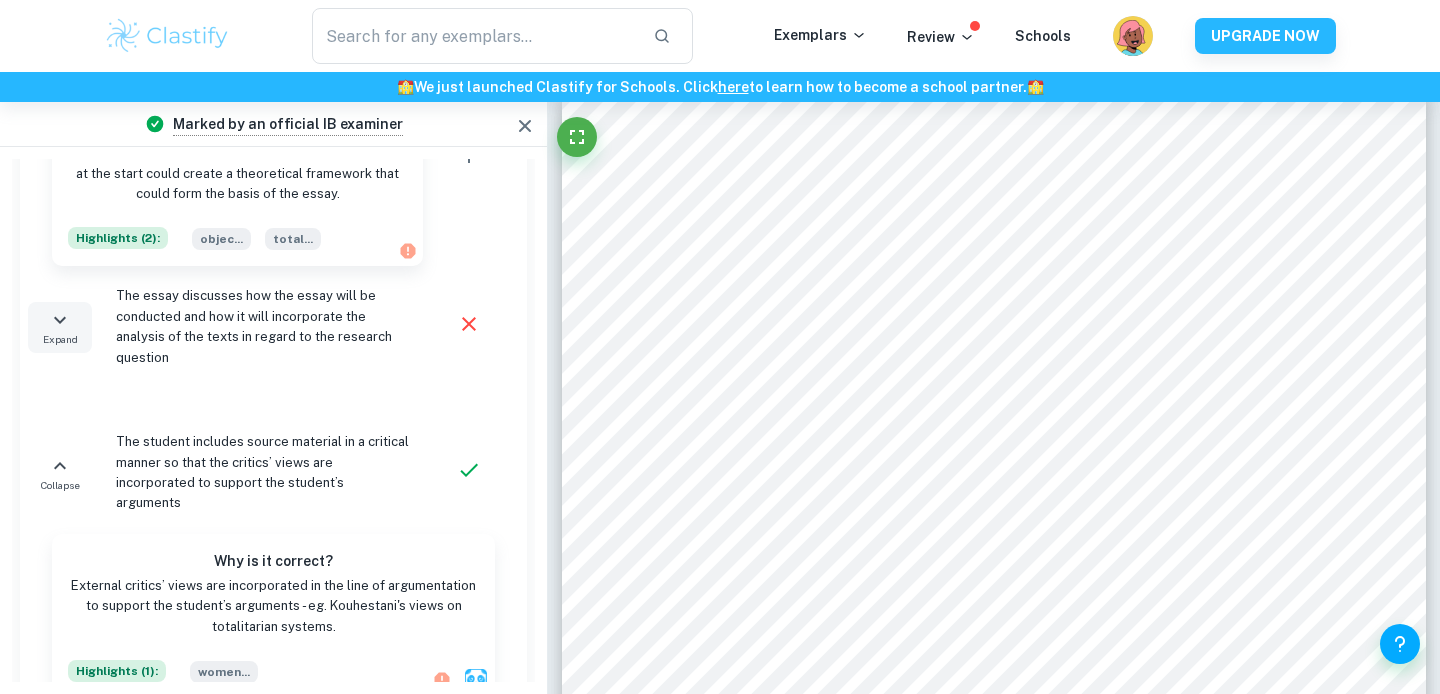 click 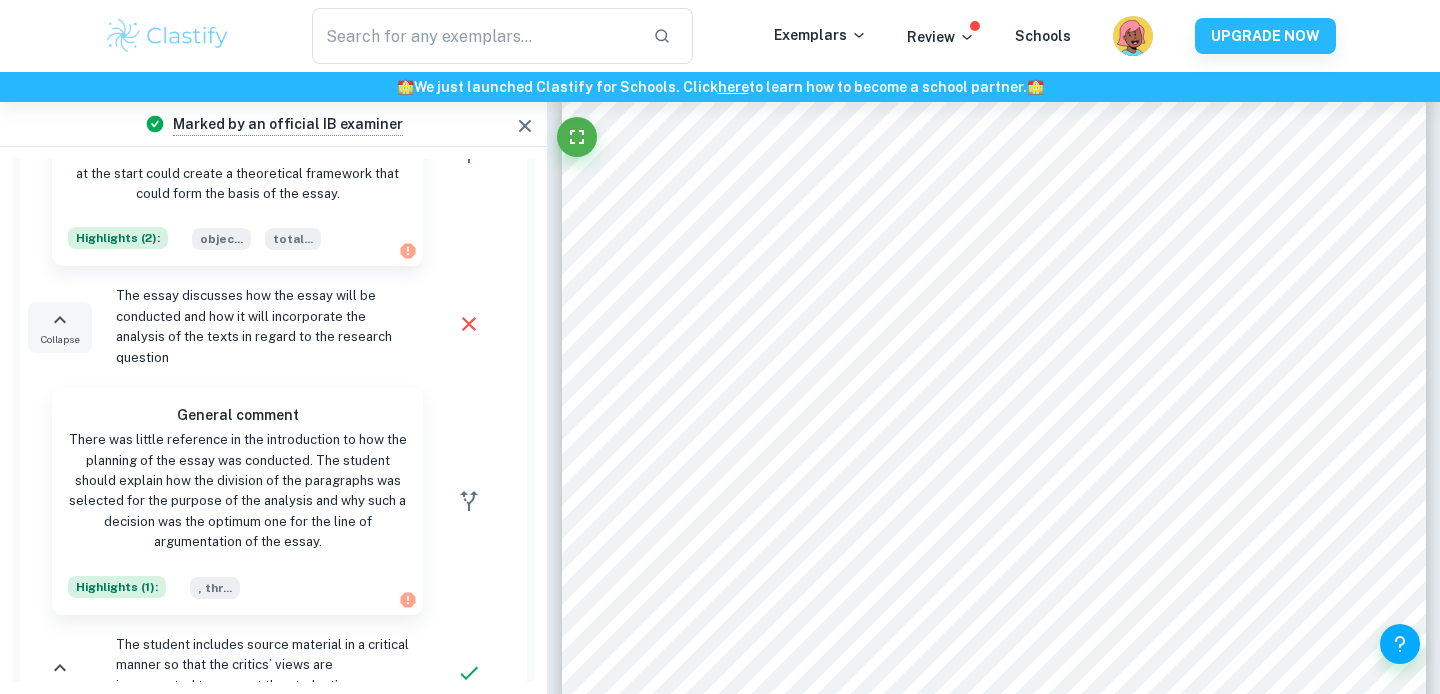 click on "Highlights ( 1 ):" at bounding box center (117, 587) 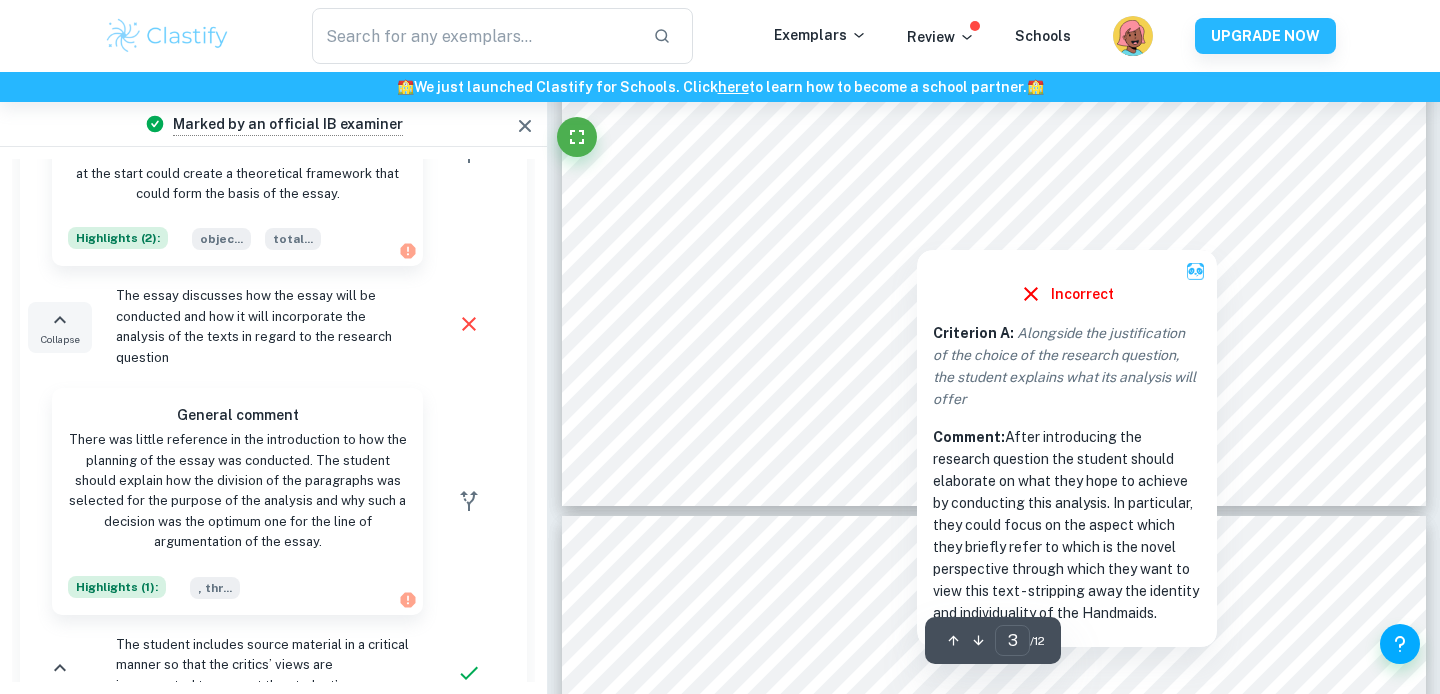 scroll, scrollTop: 3587, scrollLeft: 0, axis: vertical 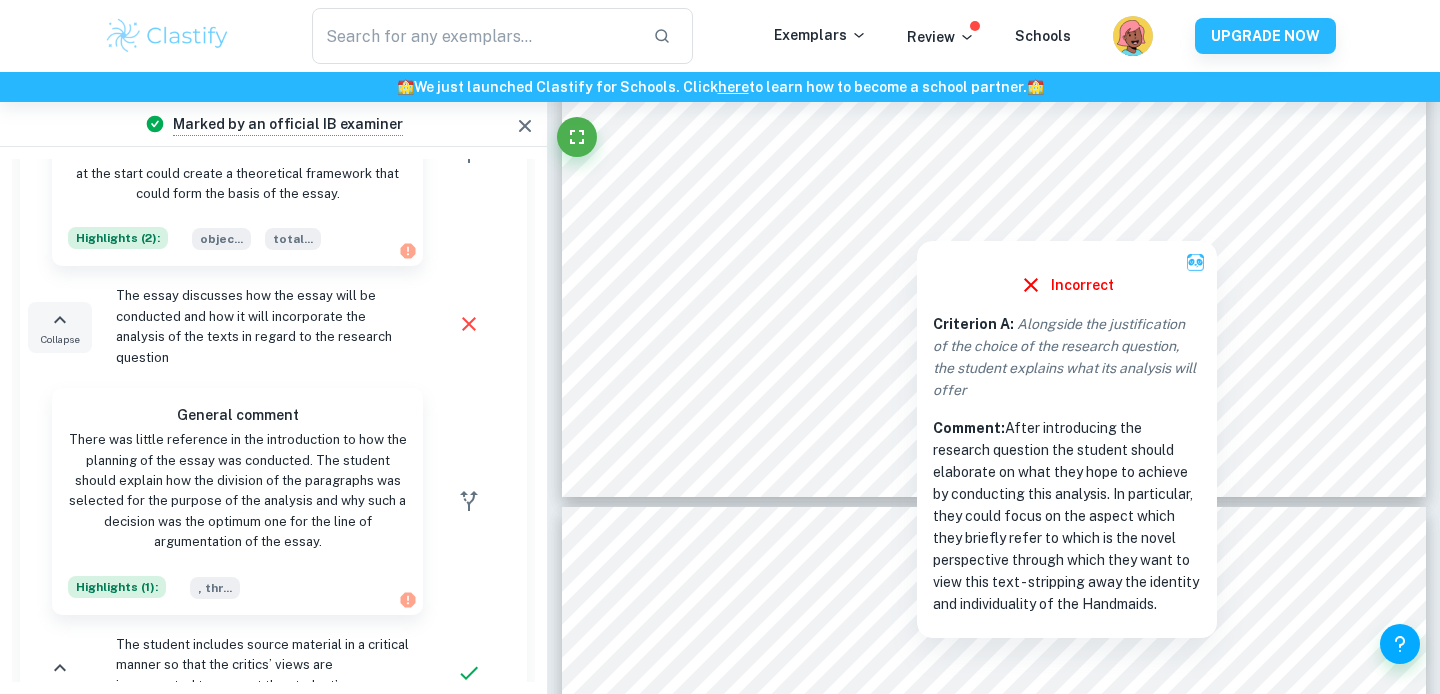 drag, startPoint x: 1168, startPoint y: 615, endPoint x: 1127, endPoint y: 396, distance: 222.80484 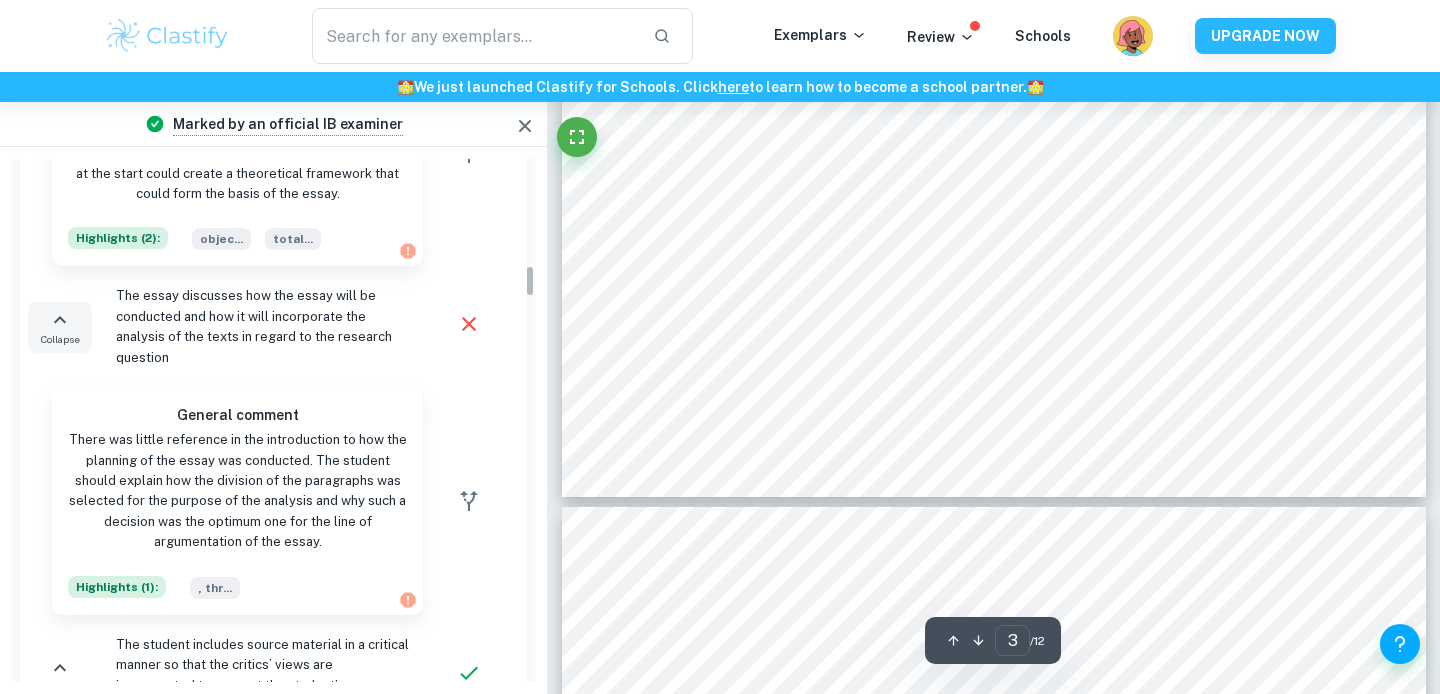 scroll, scrollTop: 1696, scrollLeft: 0, axis: vertical 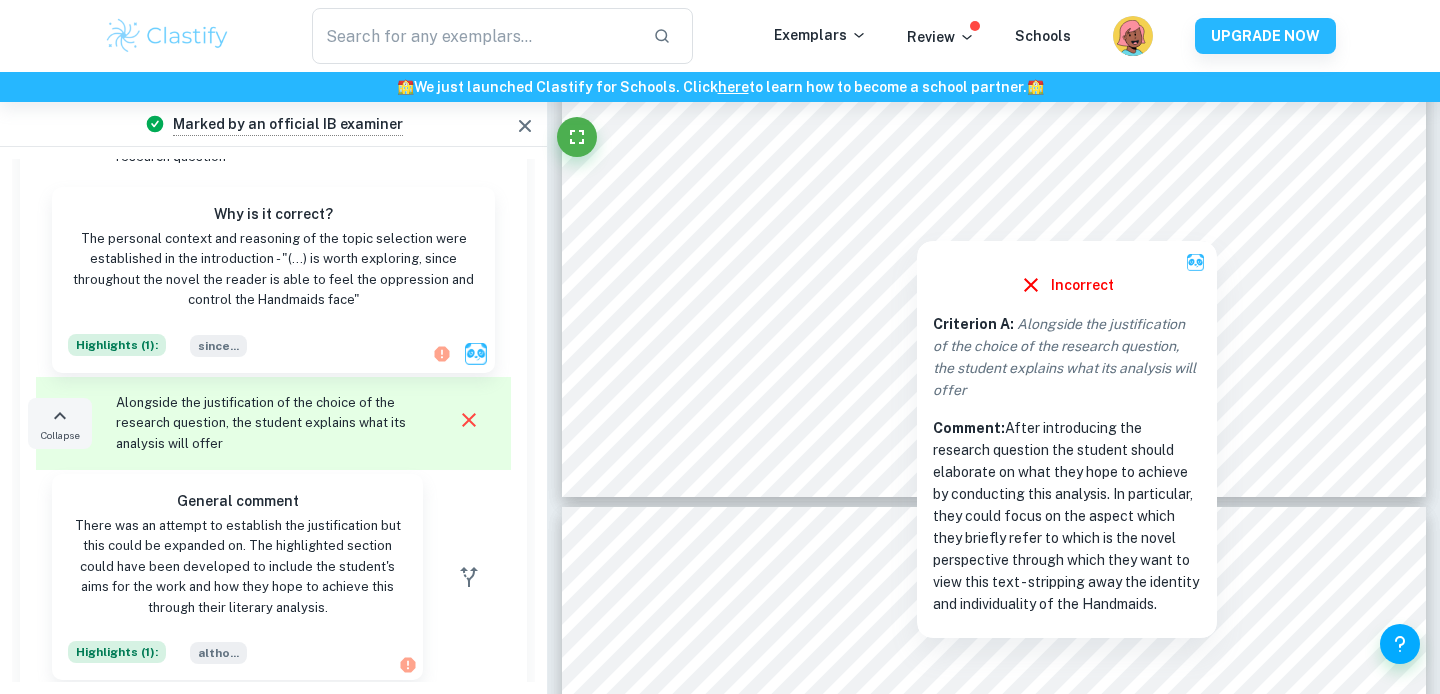 copy on "Comment:  After introducing the research question the student should elaborate on what they hope to achieve by conducting this analysis. In particular, they could focus on the aspect which they briefly refer to which is the novel perspective through which they want to view this text -  stripping away the identity and
individuality of the Handmaids." 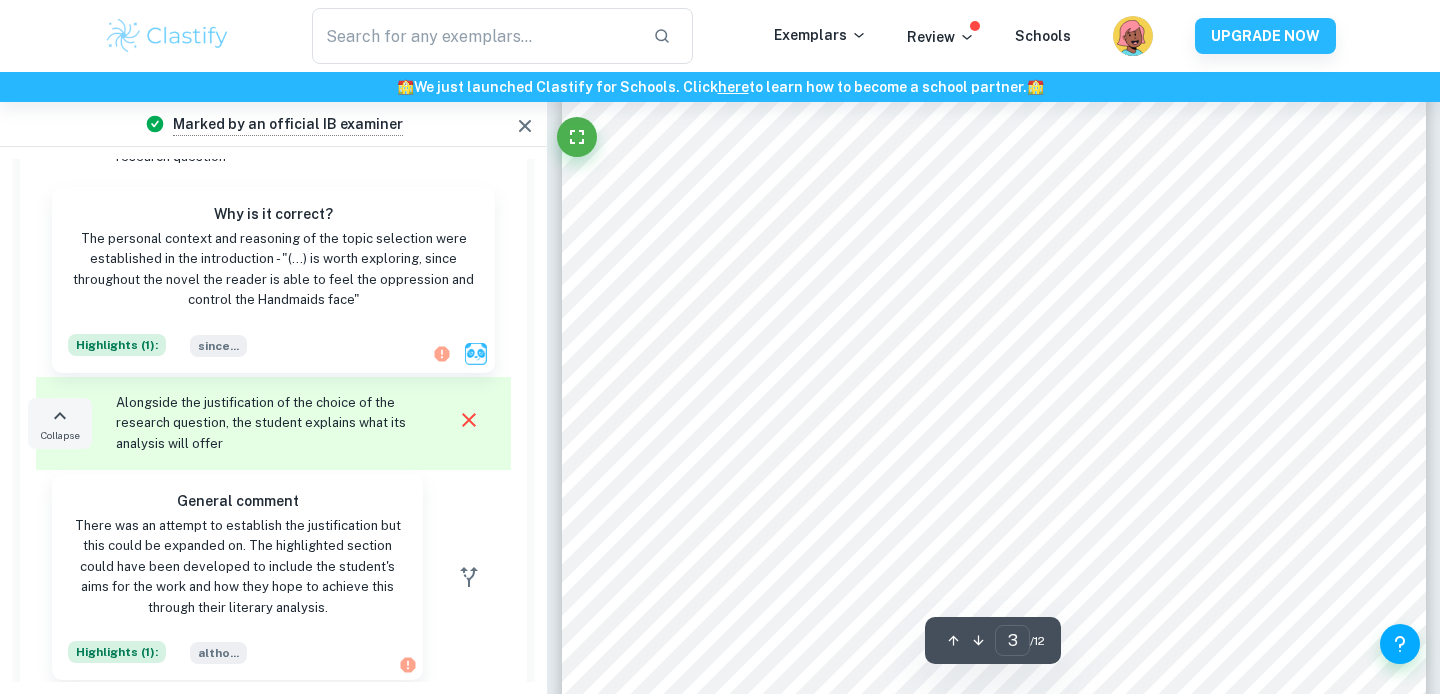 scroll, scrollTop: 3266, scrollLeft: 0, axis: vertical 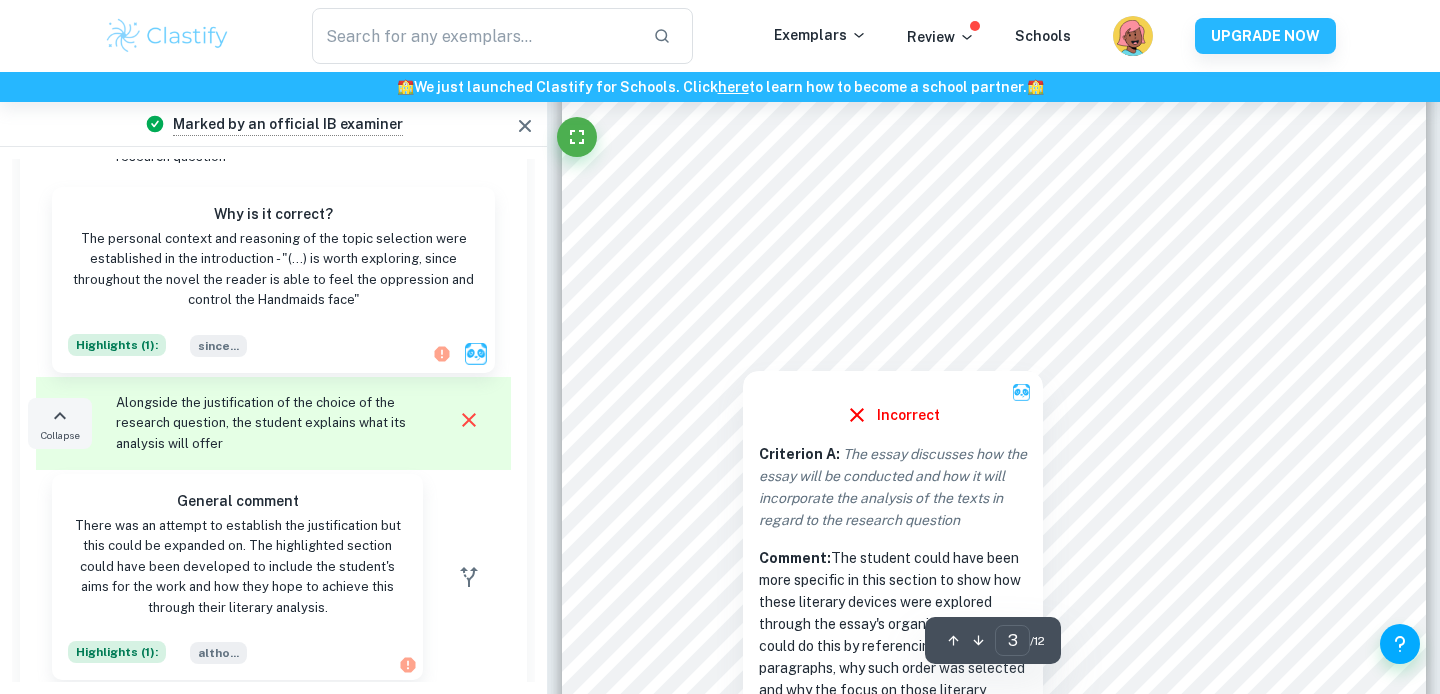 click at bounding box center (1133, 330) 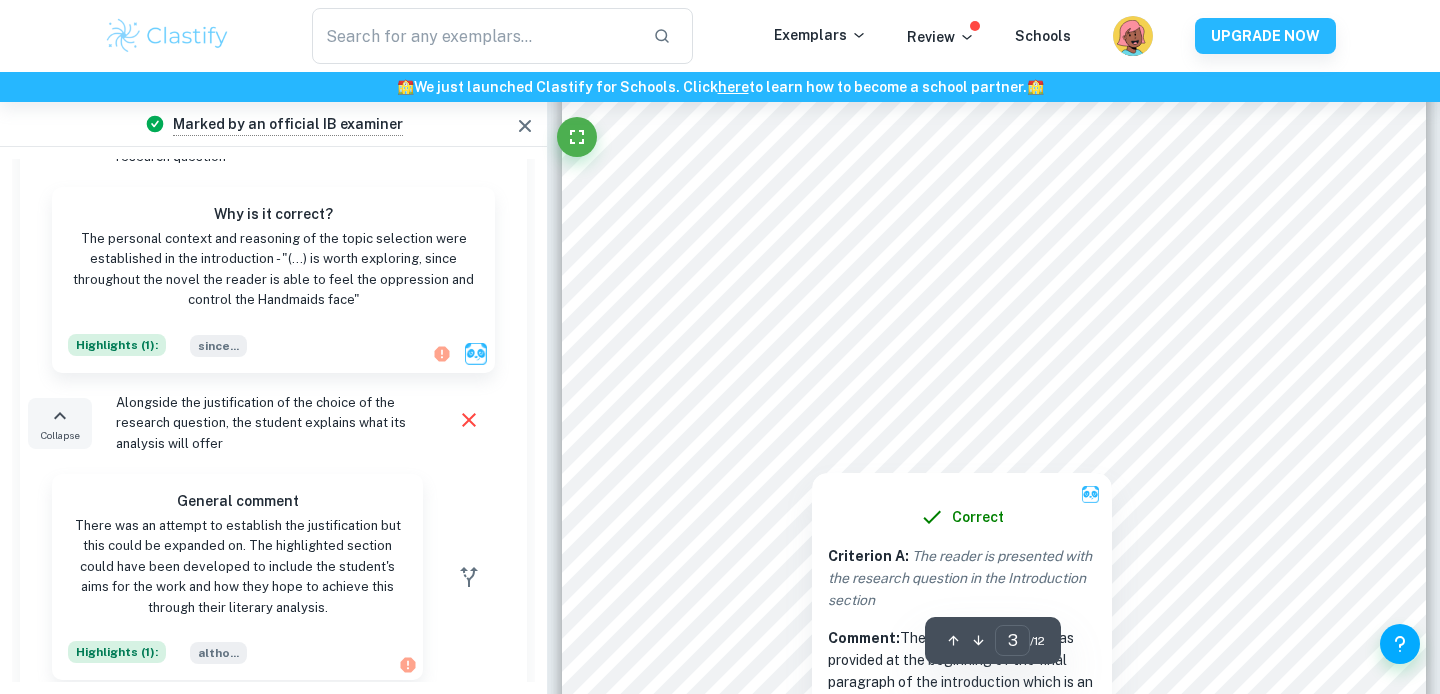 scroll, scrollTop: 2320, scrollLeft: 0, axis: vertical 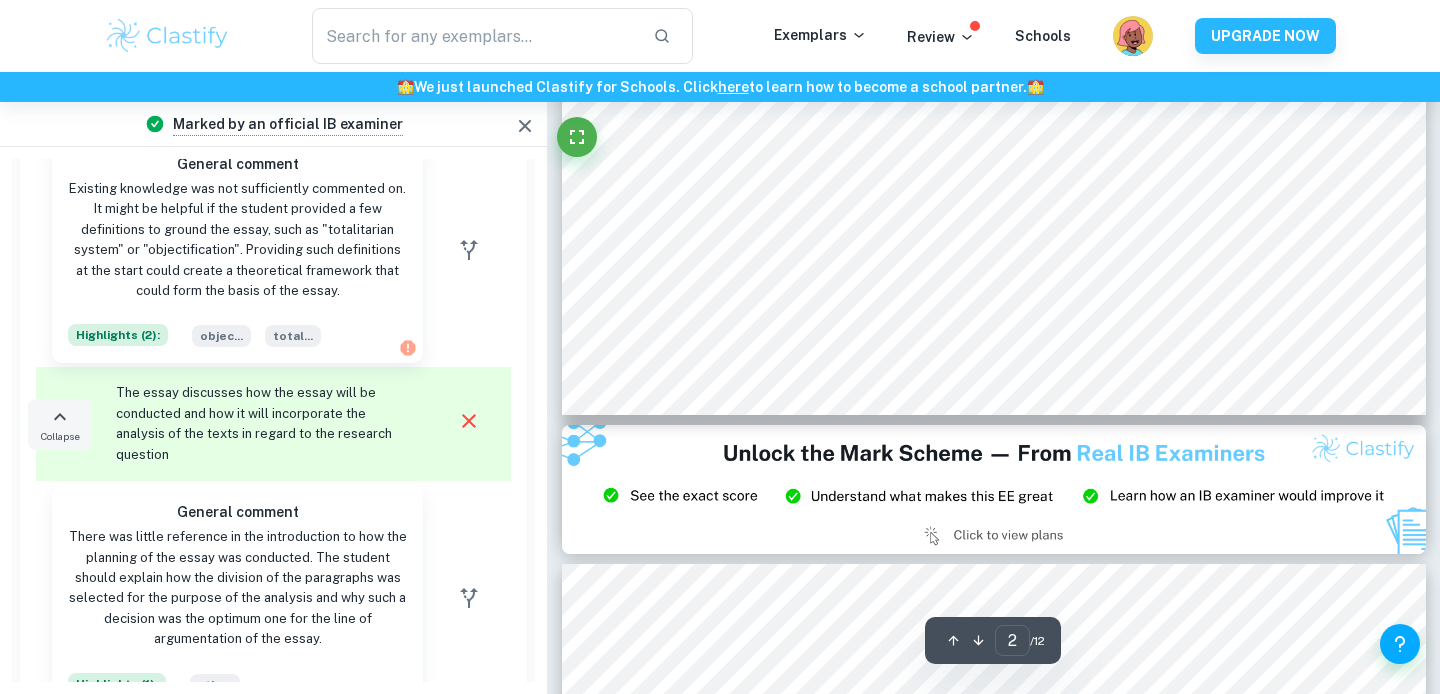 type on "3" 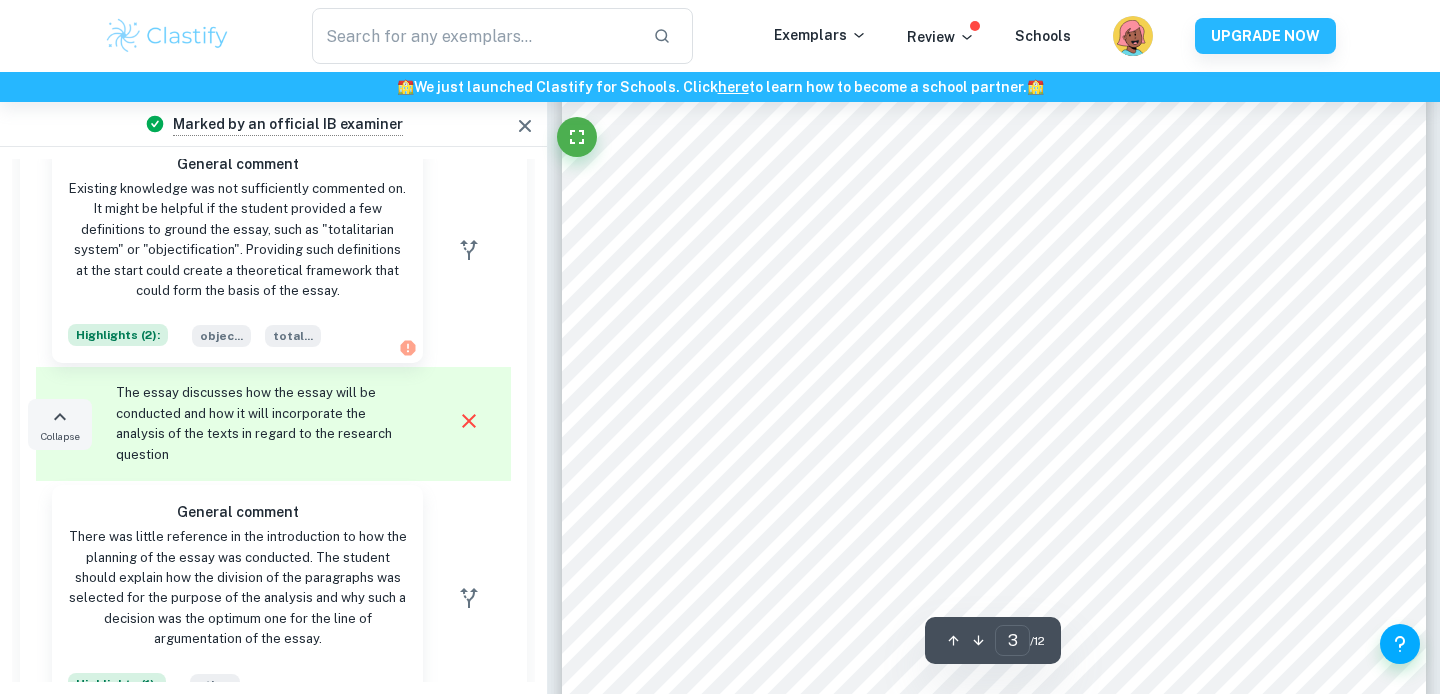 scroll, scrollTop: 3073, scrollLeft: 0, axis: vertical 